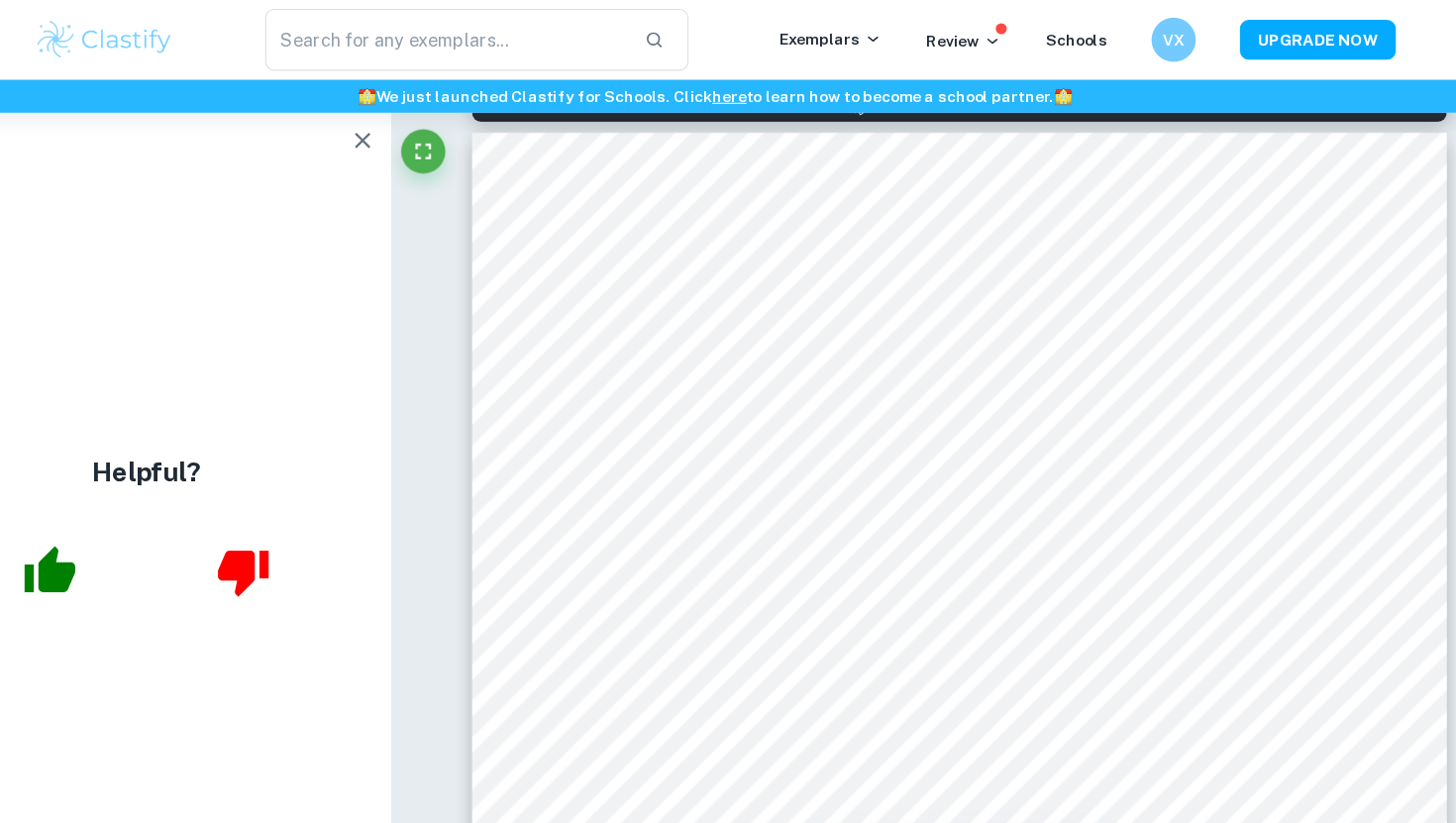 scroll, scrollTop: 1385, scrollLeft: 0, axis: vertical 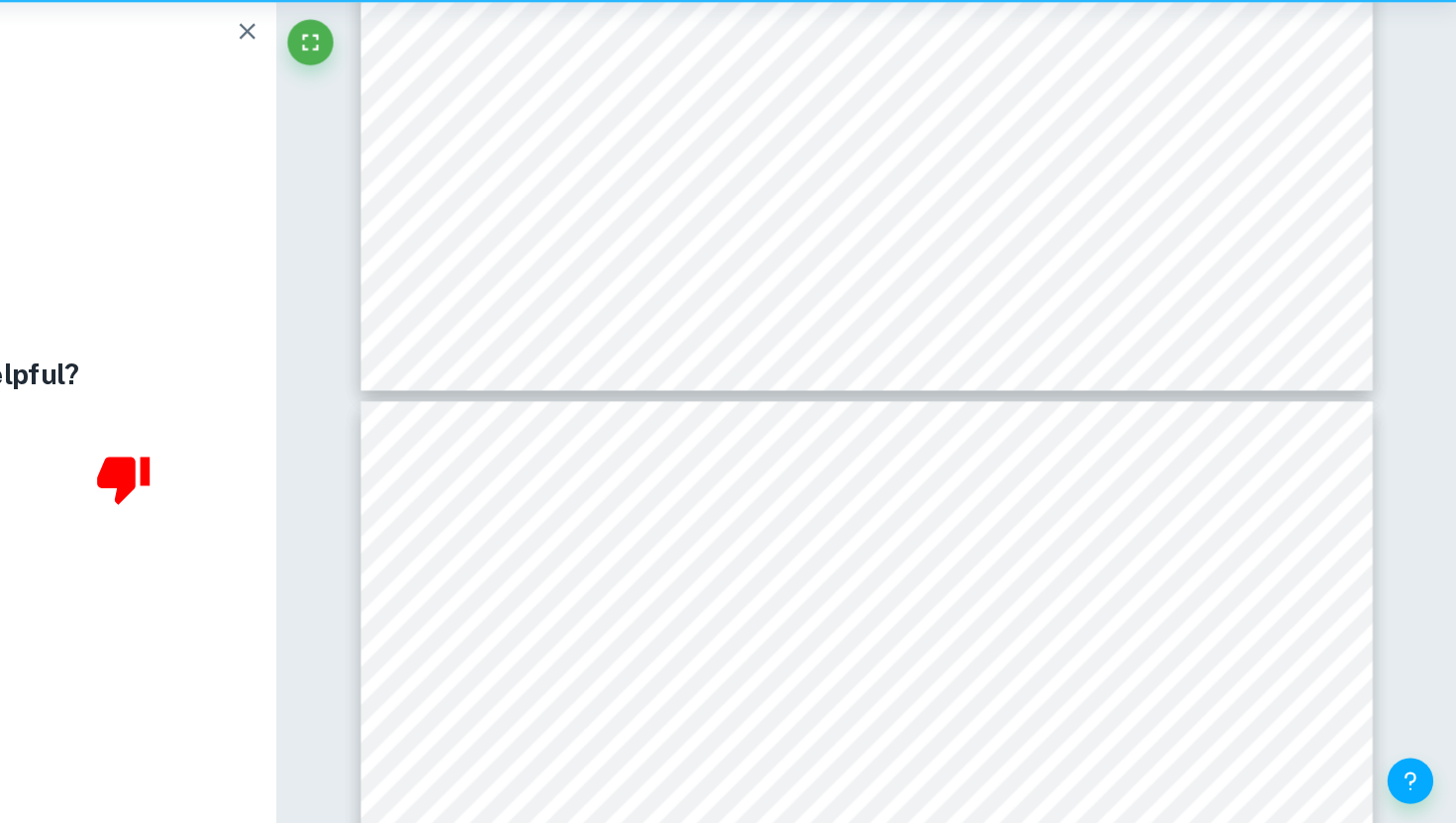 type on "5" 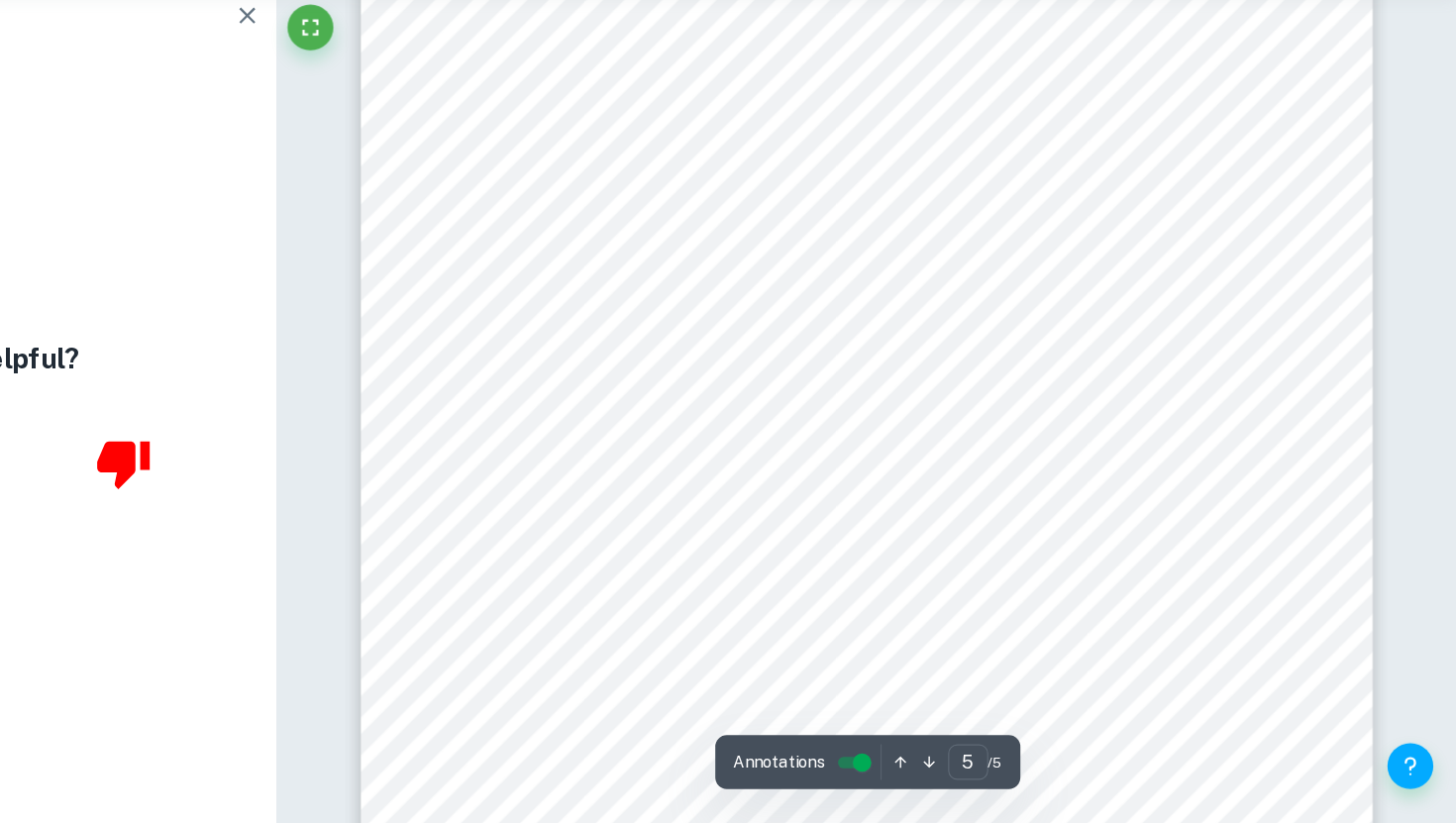 scroll, scrollTop: 5580, scrollLeft: 0, axis: vertical 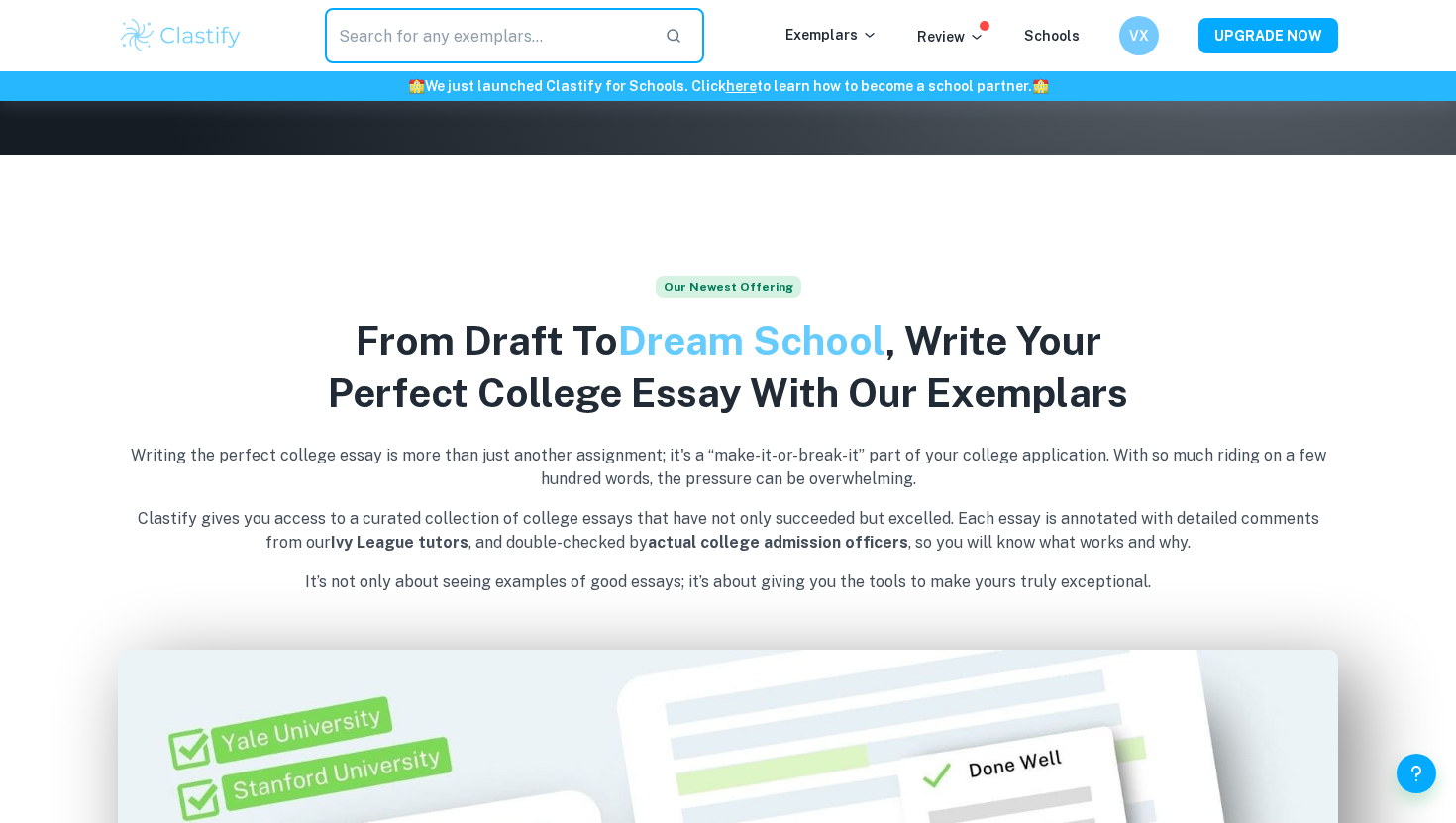 click at bounding box center (486, 36) 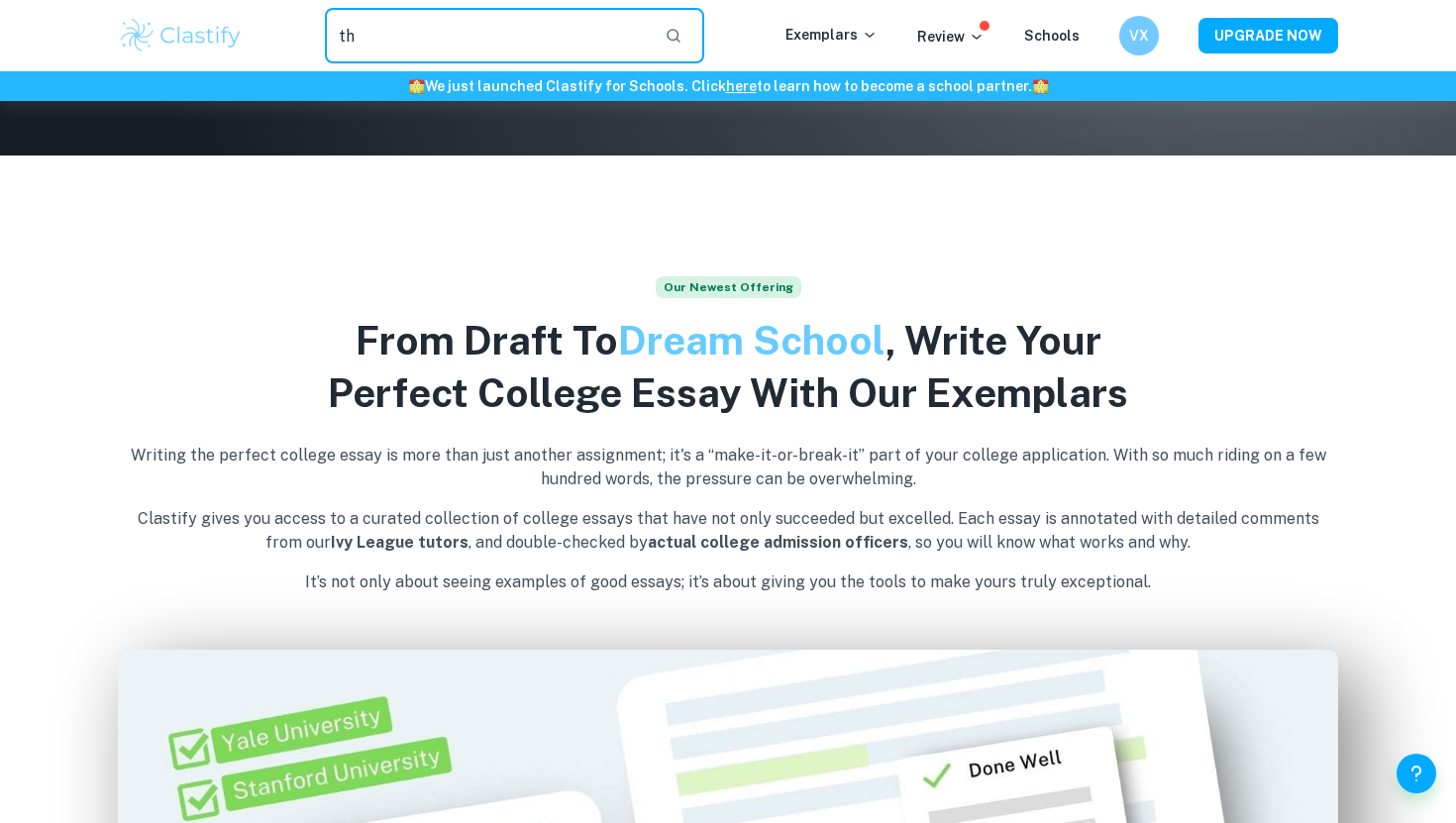 type on "t" 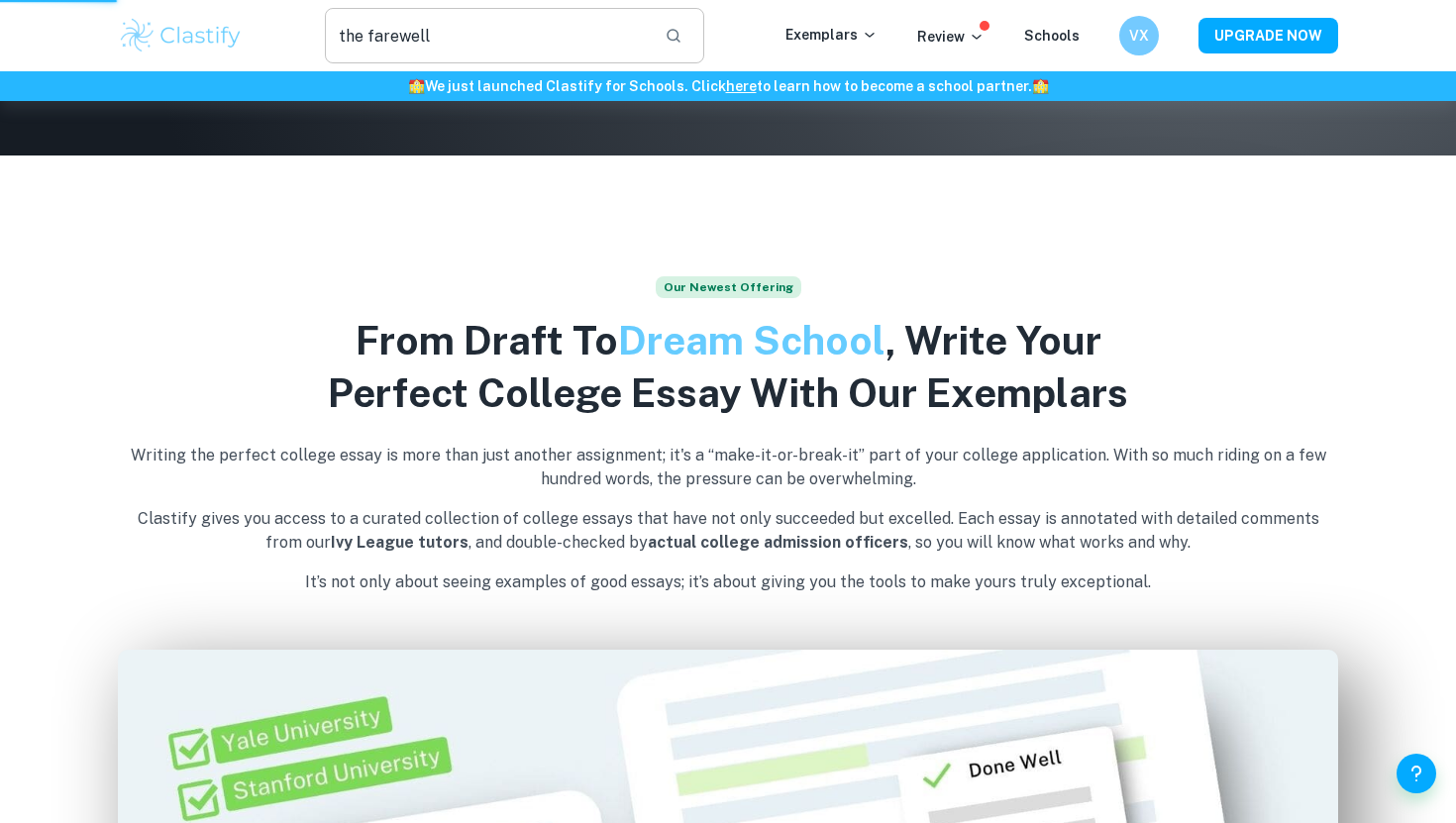 scroll, scrollTop: 0, scrollLeft: 0, axis: both 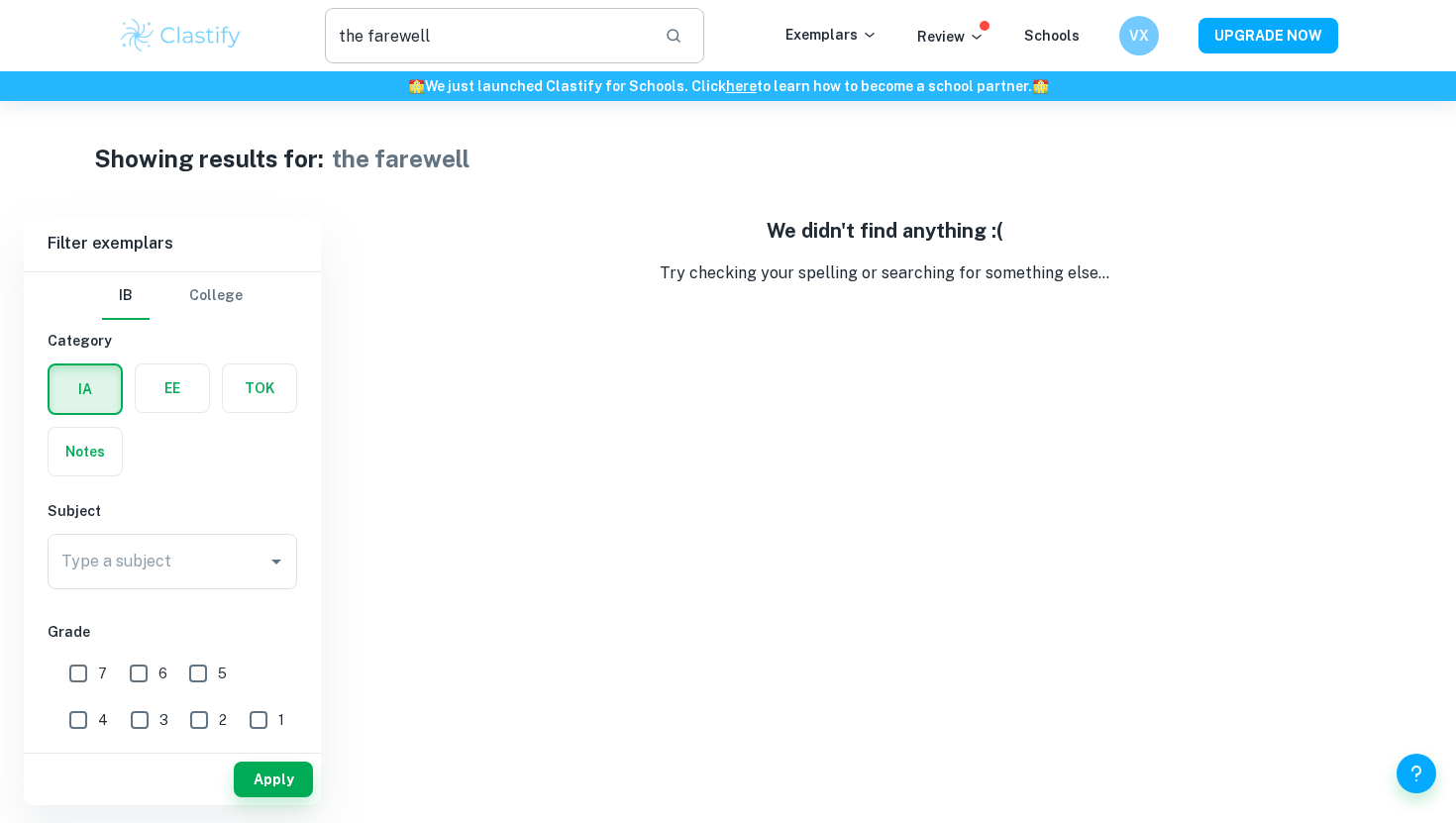 click on "the farewell" at bounding box center (486, 36) 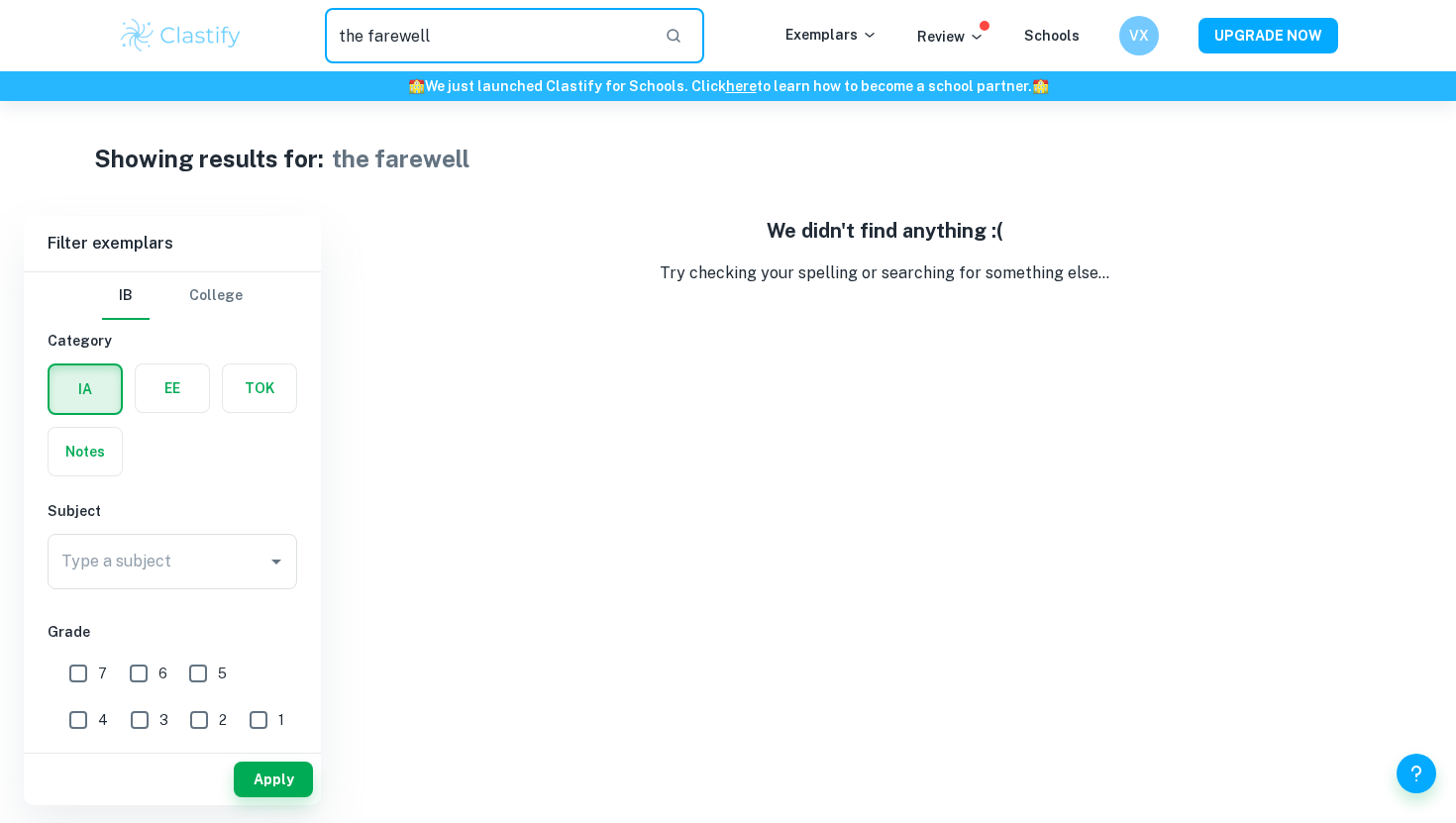 click on "the farewell" at bounding box center (486, 36) 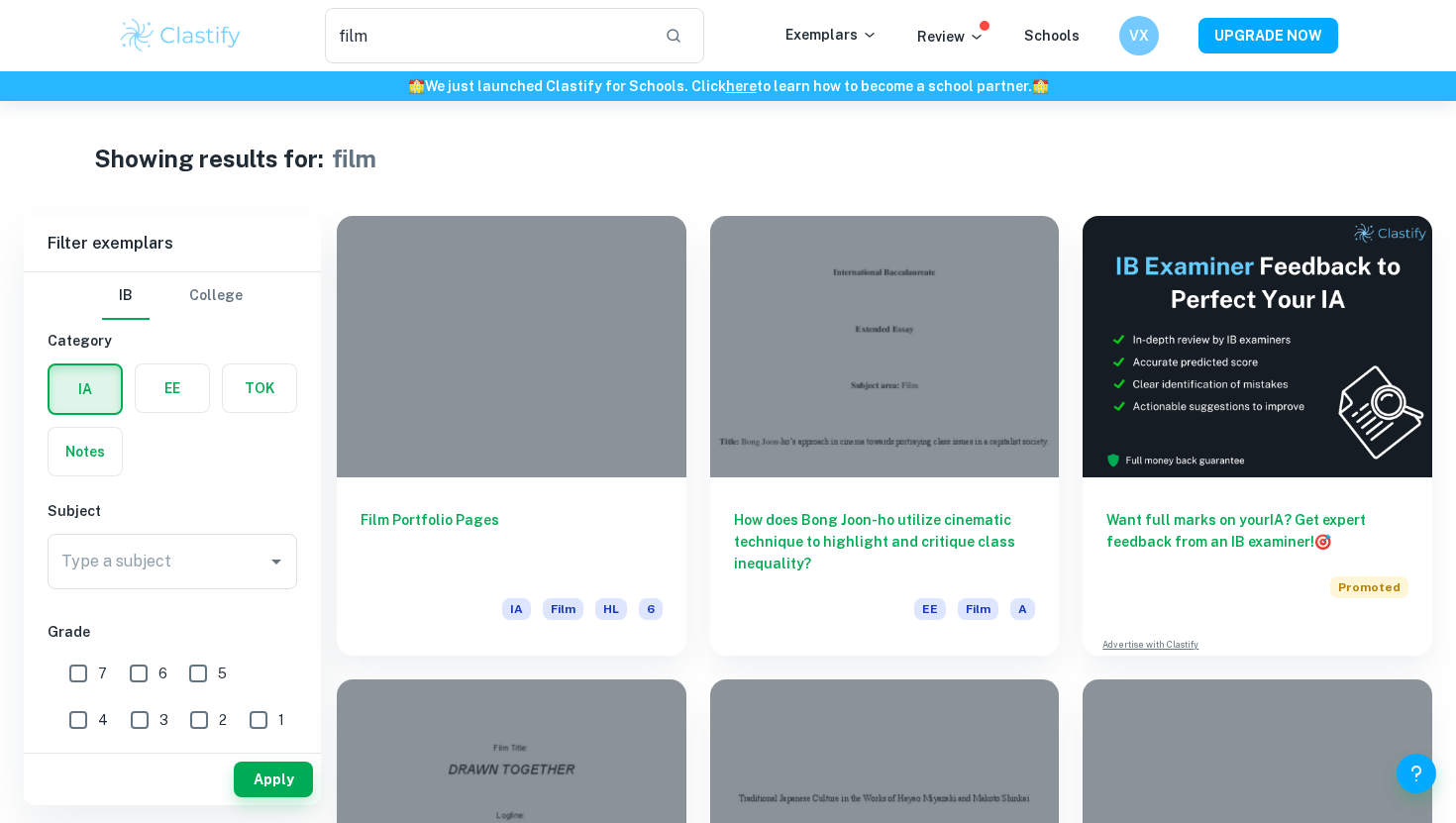 scroll, scrollTop: 54, scrollLeft: 0, axis: vertical 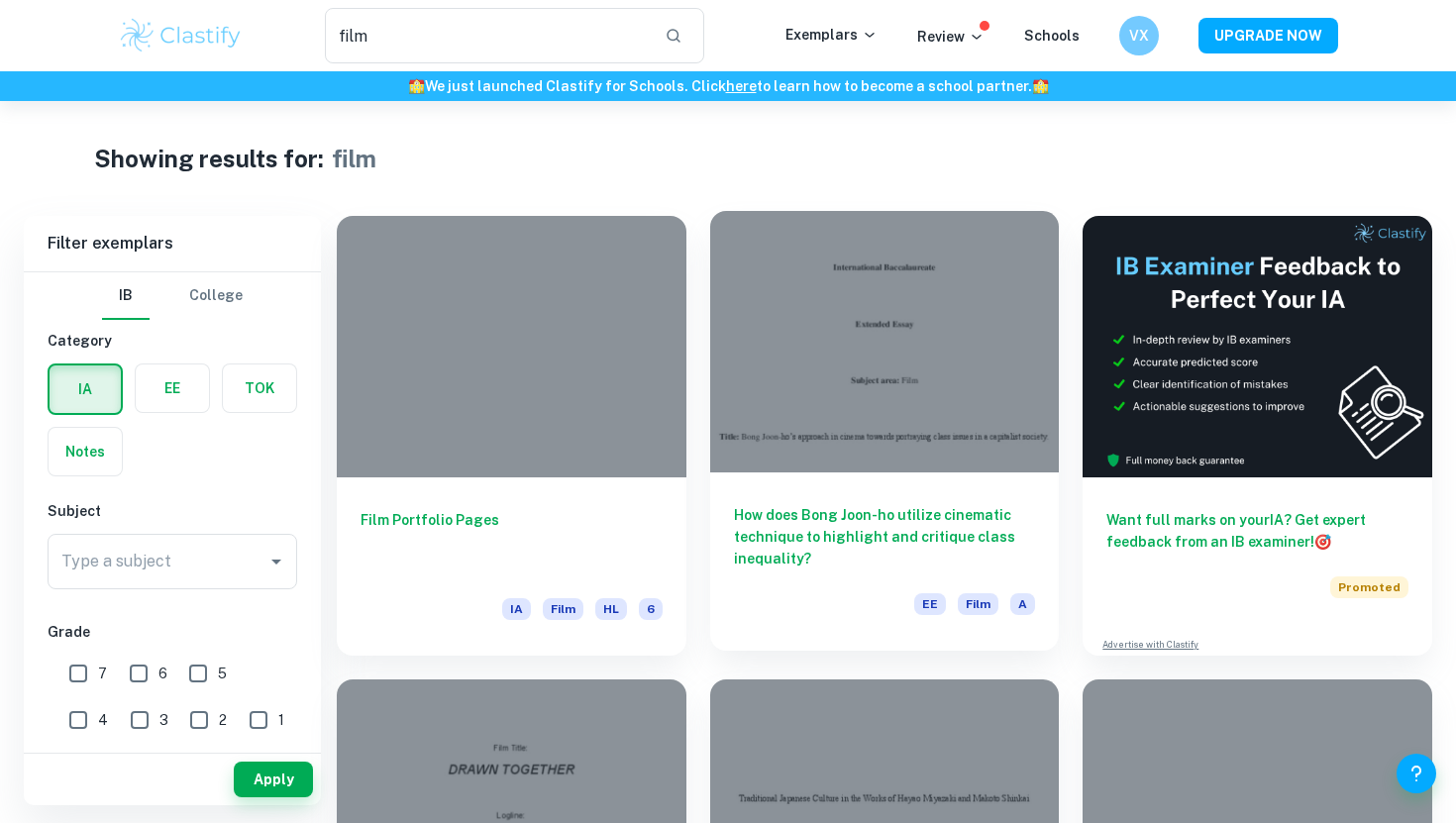 click on "Showing results for: film" at bounding box center [728, 158] 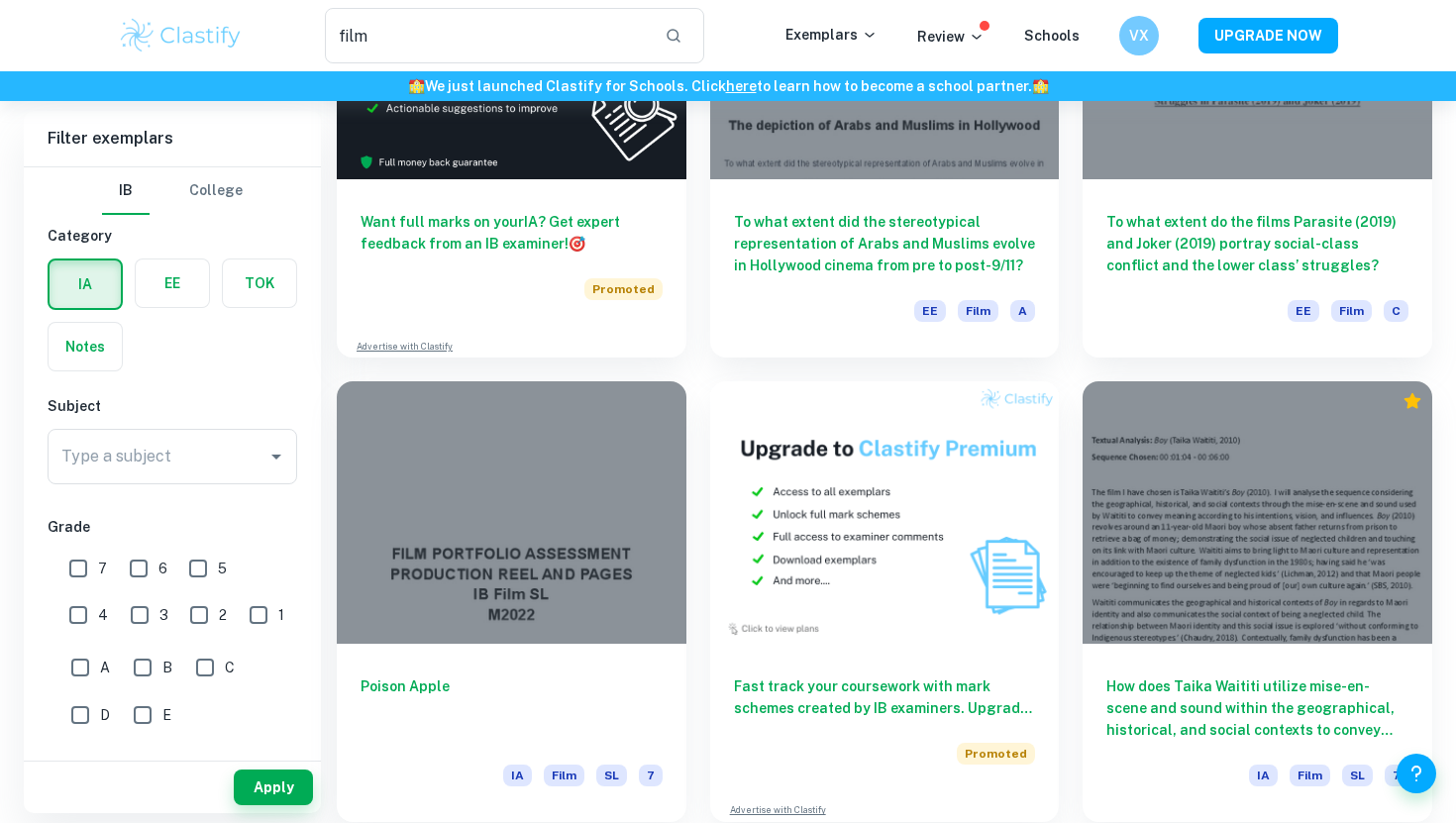 scroll, scrollTop: 3160, scrollLeft: 0, axis: vertical 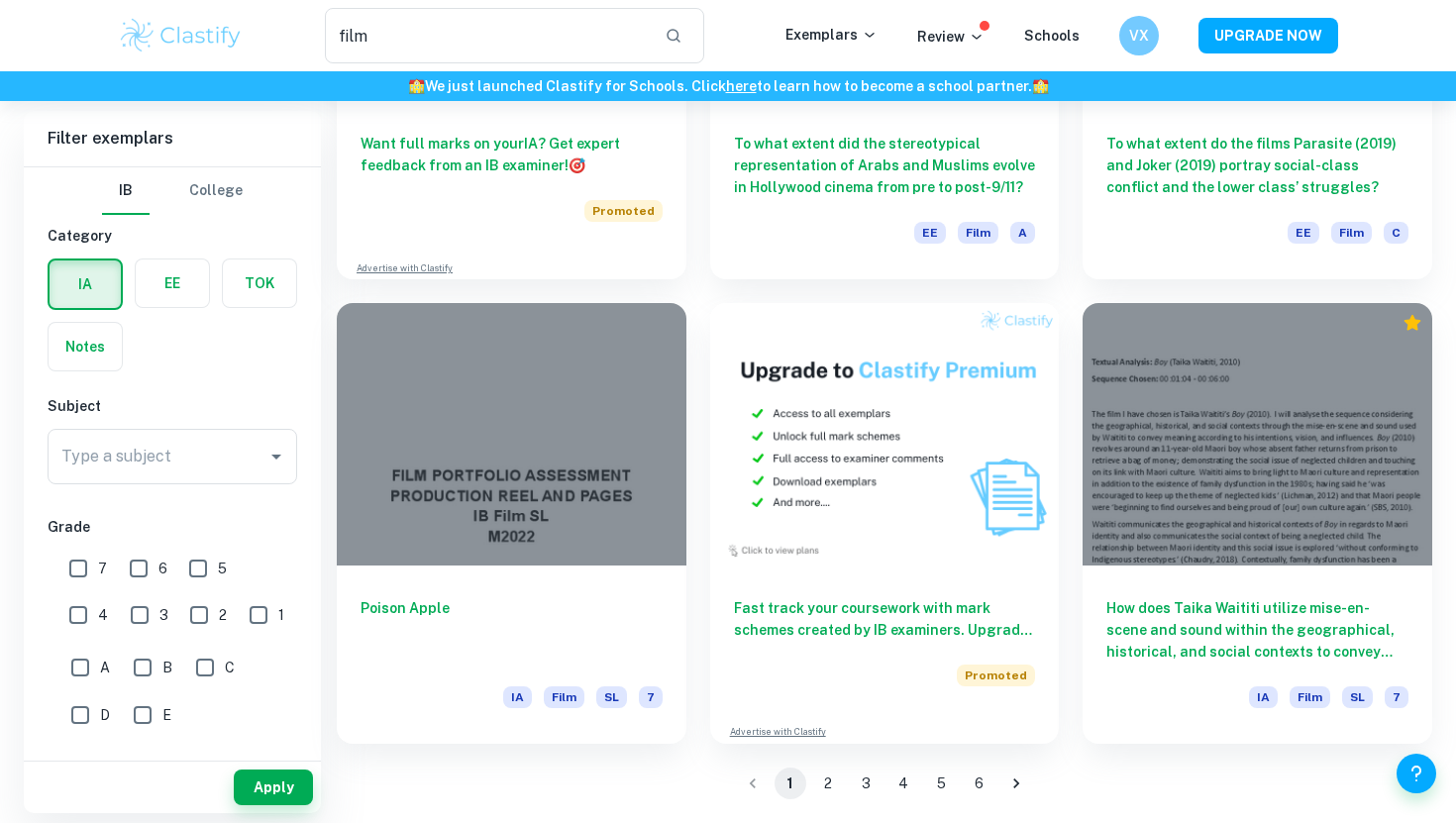 click on "2" at bounding box center (828, 783) 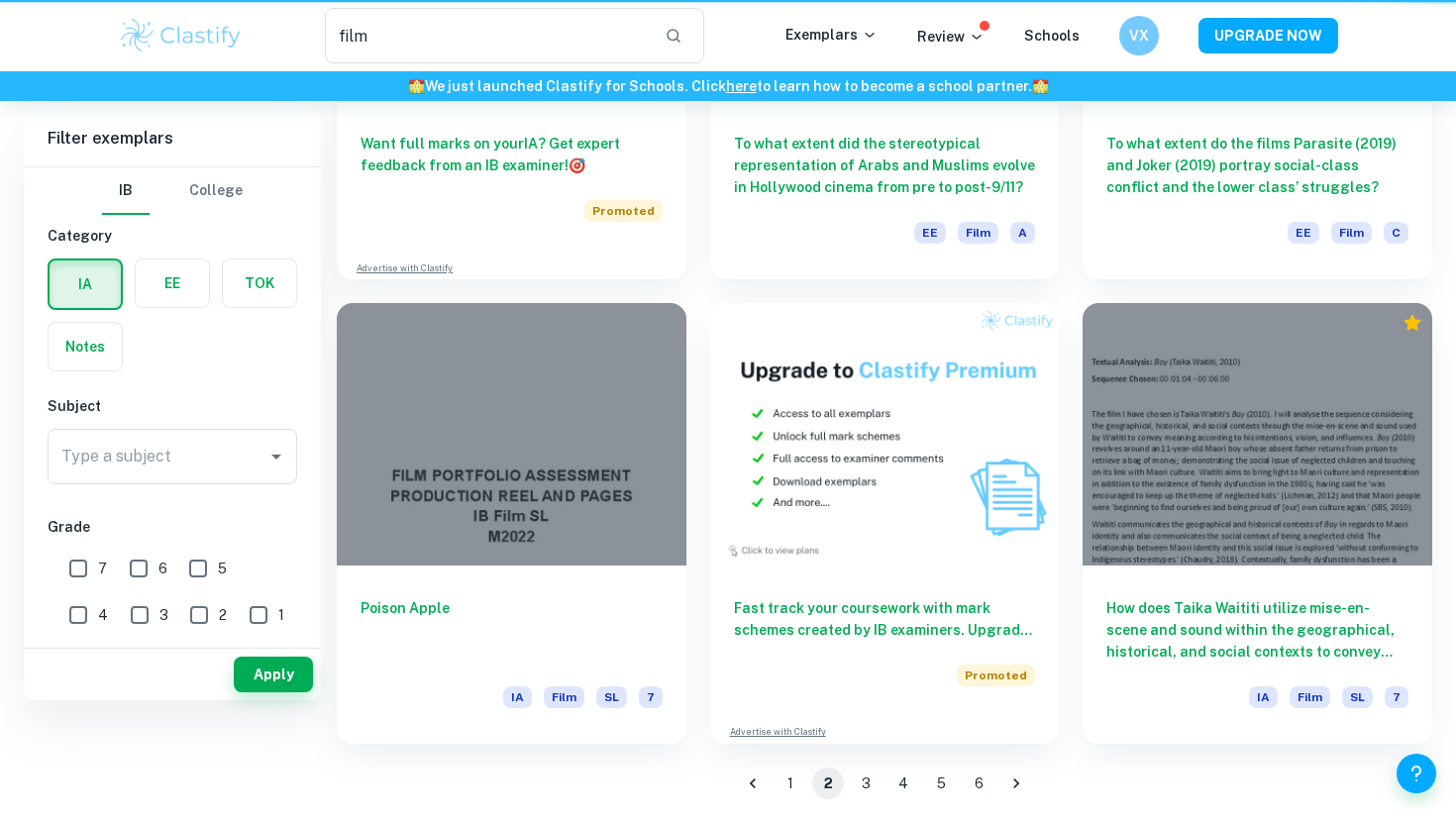 scroll, scrollTop: 0, scrollLeft: 0, axis: both 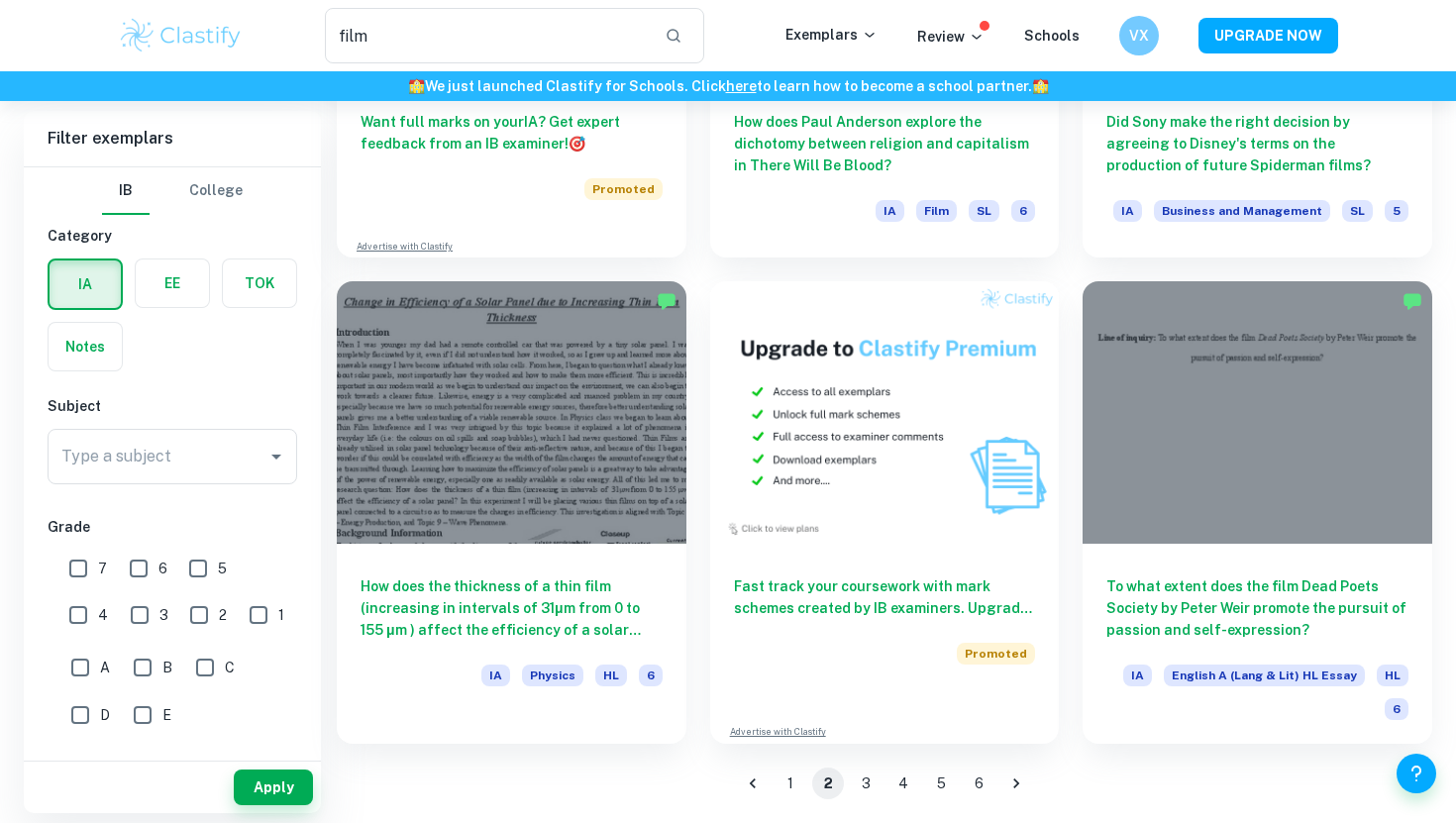 click on "3" at bounding box center (866, 783) 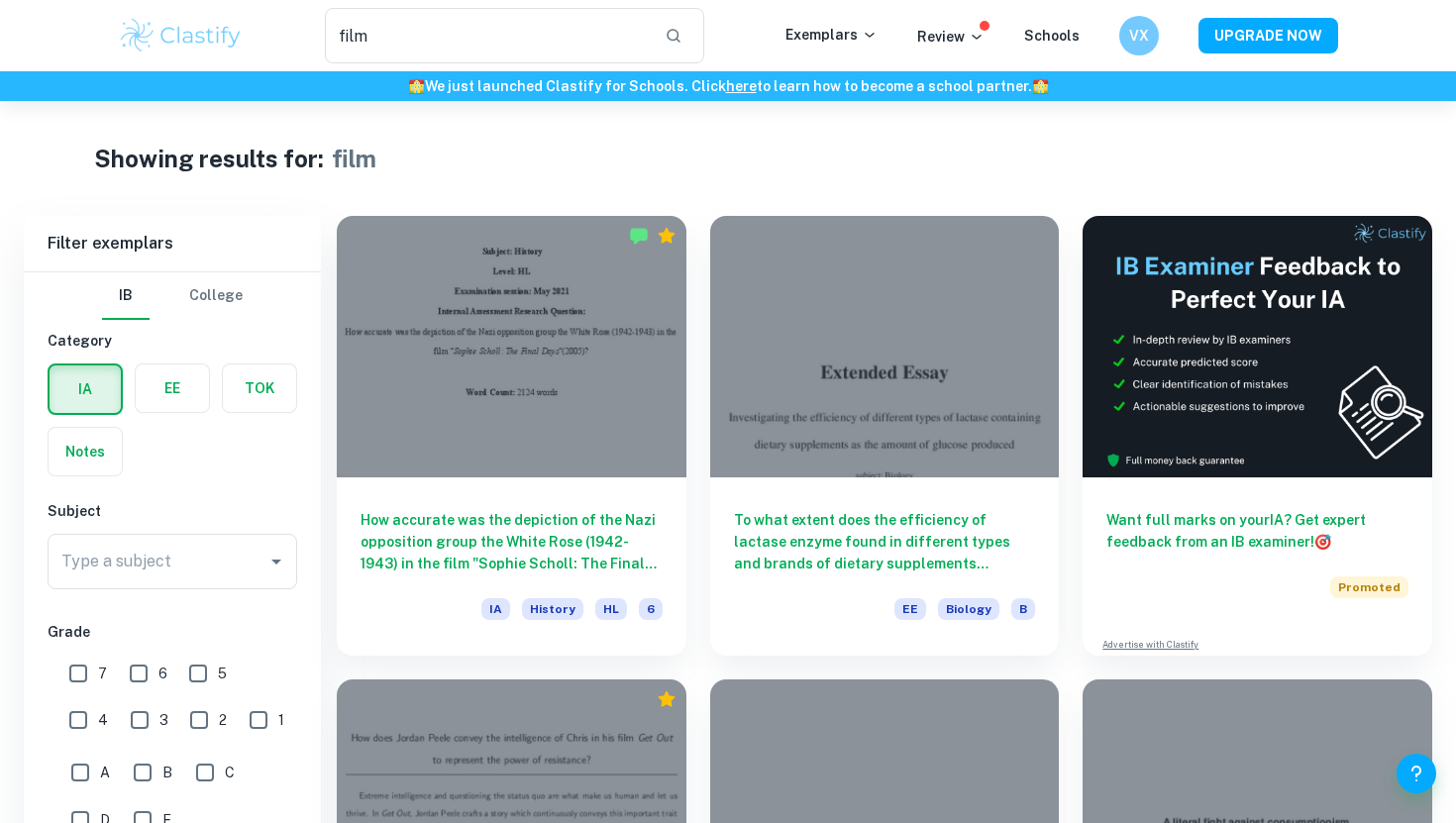 scroll, scrollTop: 640, scrollLeft: 0, axis: vertical 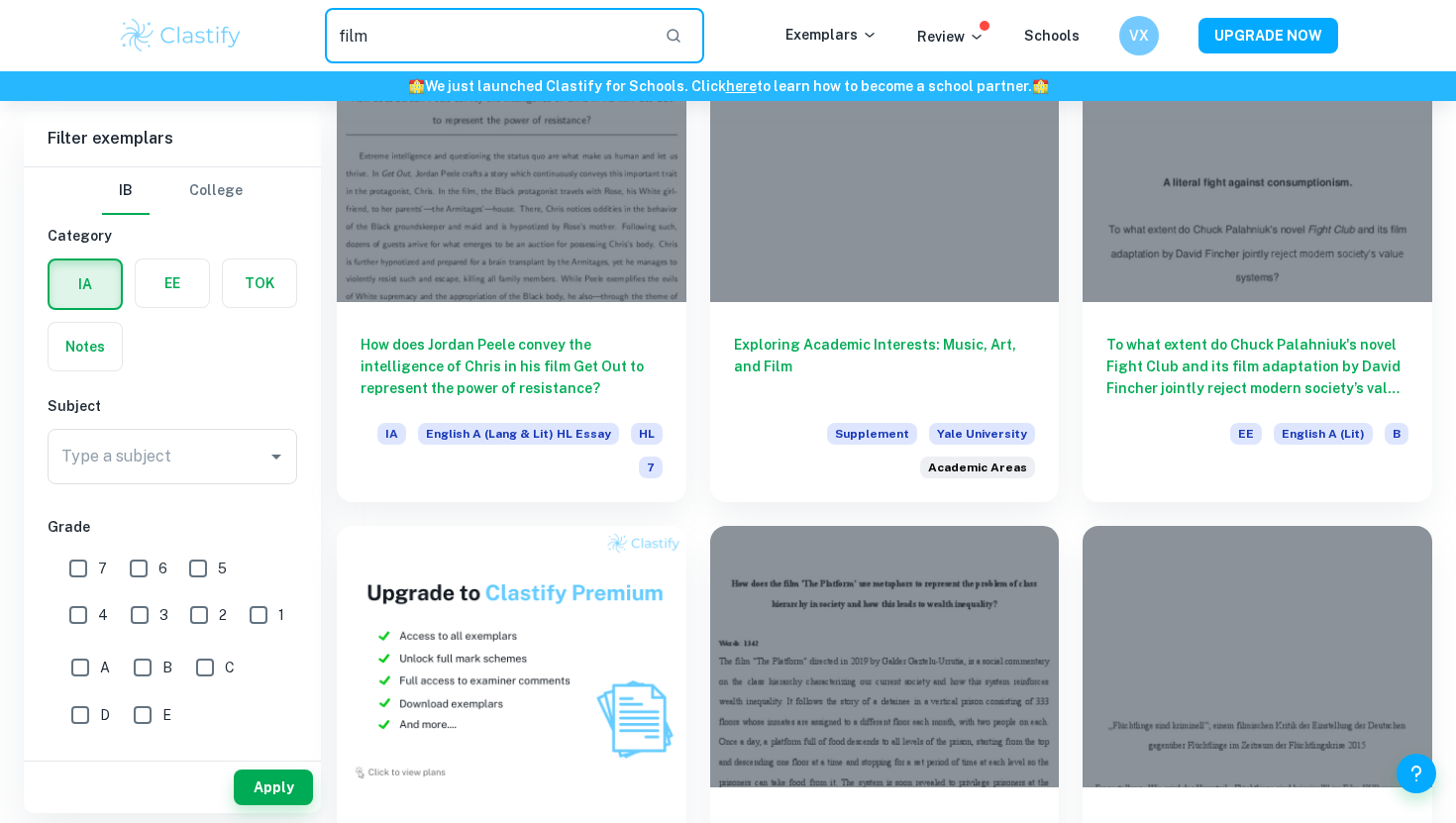 click on "film" at bounding box center [486, 36] 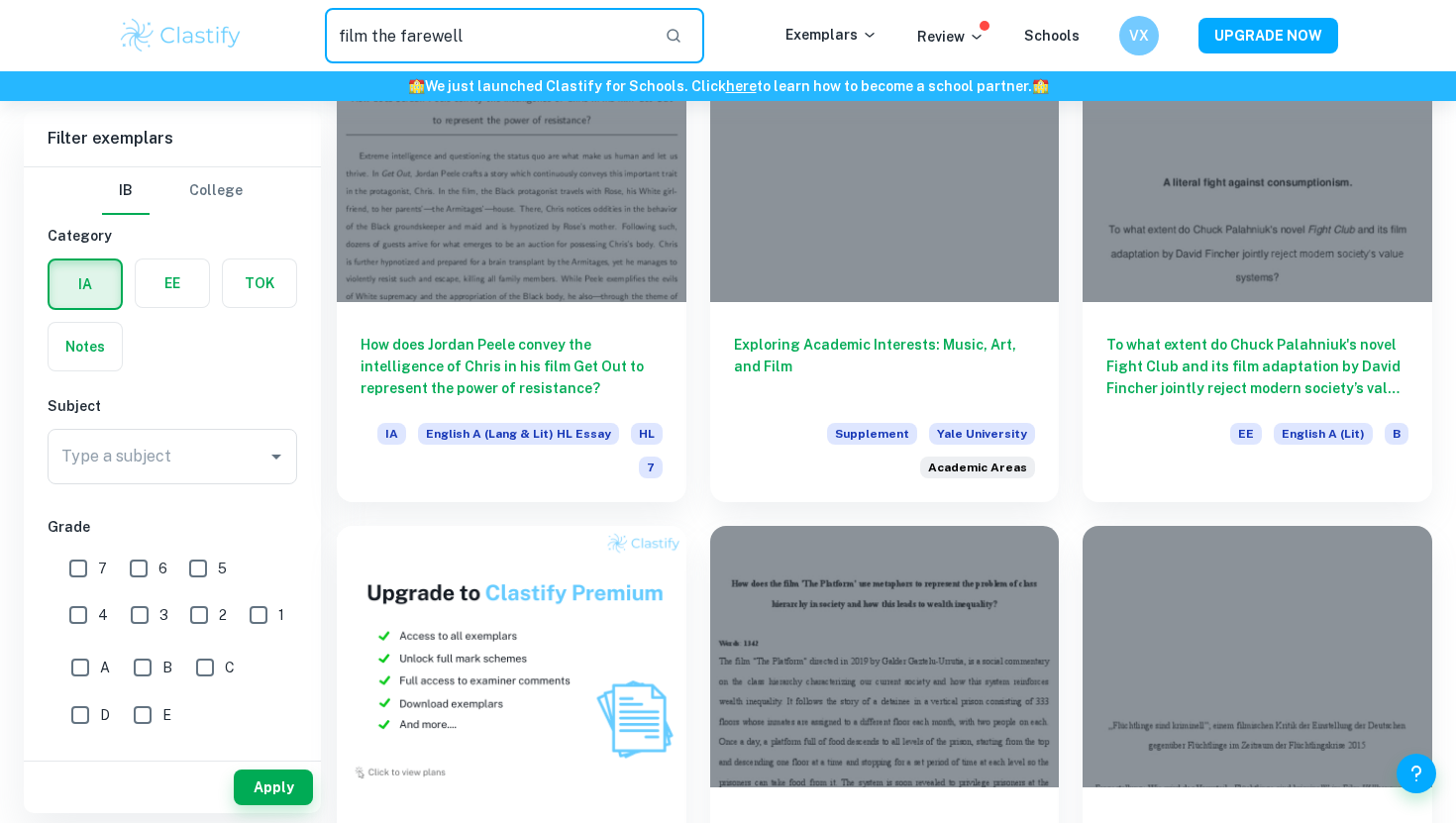 scroll, scrollTop: 0, scrollLeft: 0, axis: both 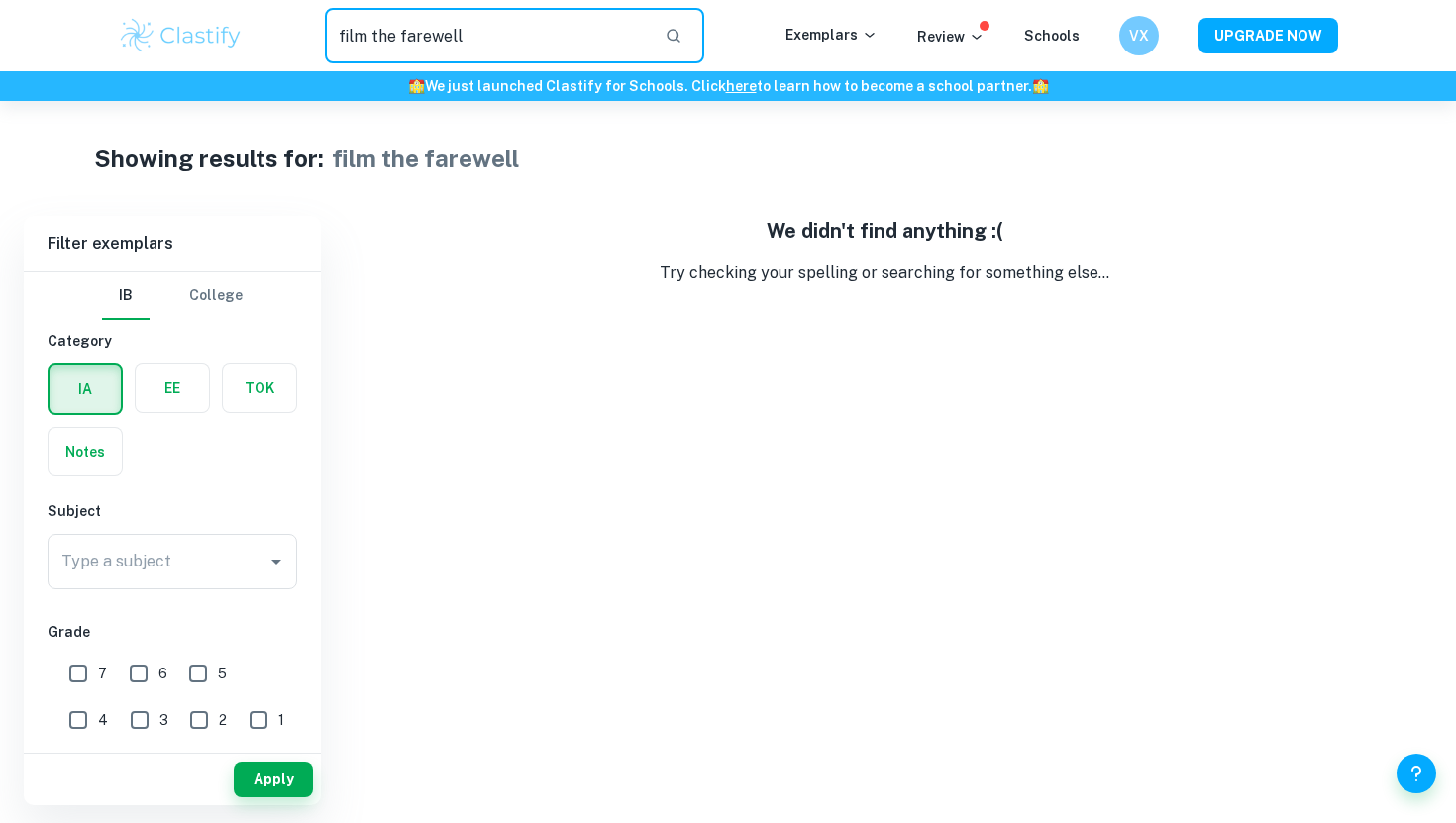 drag, startPoint x: 373, startPoint y: 36, endPoint x: 564, endPoint y: 36, distance: 191 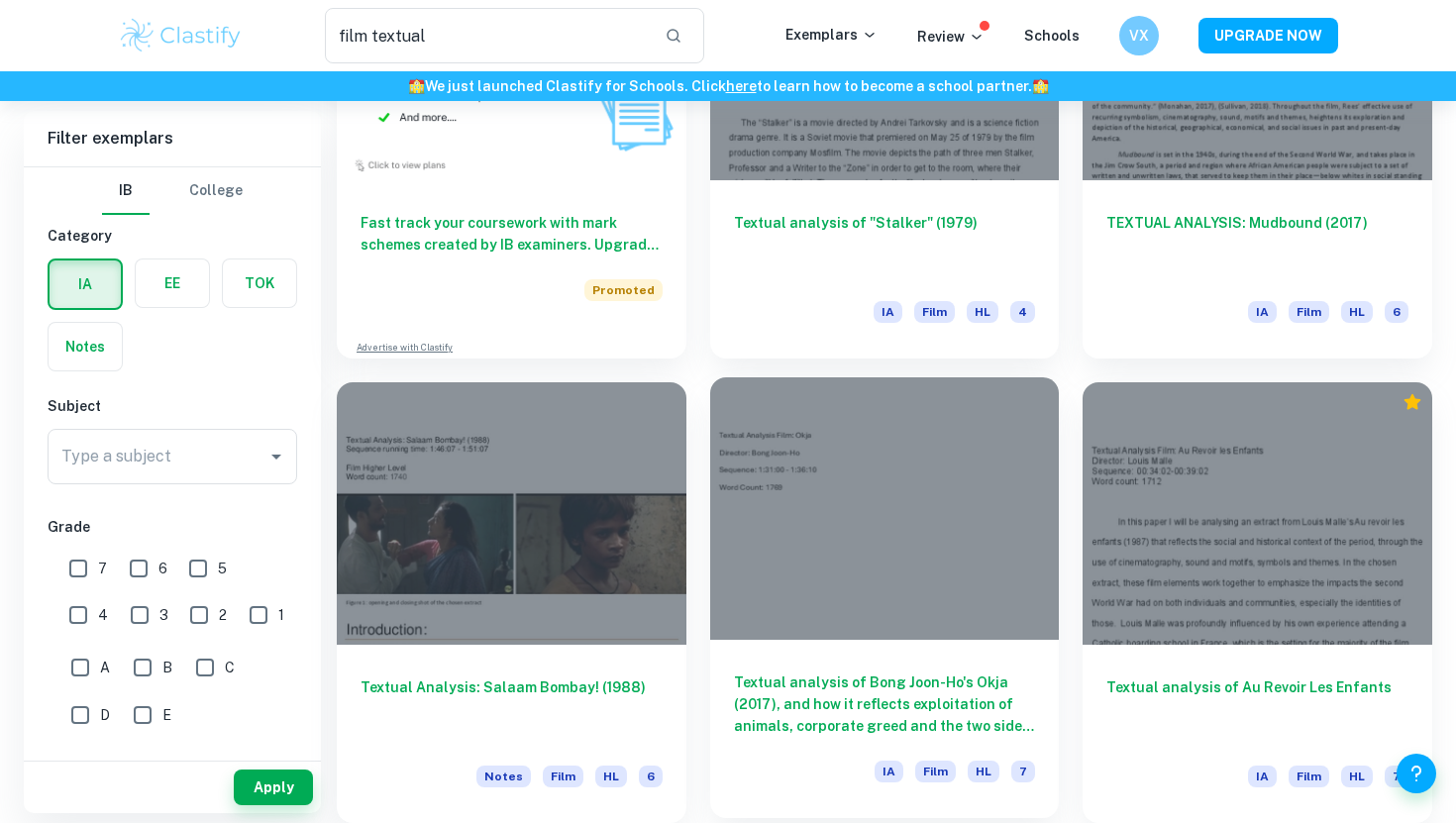 scroll, scrollTop: 0, scrollLeft: 0, axis: both 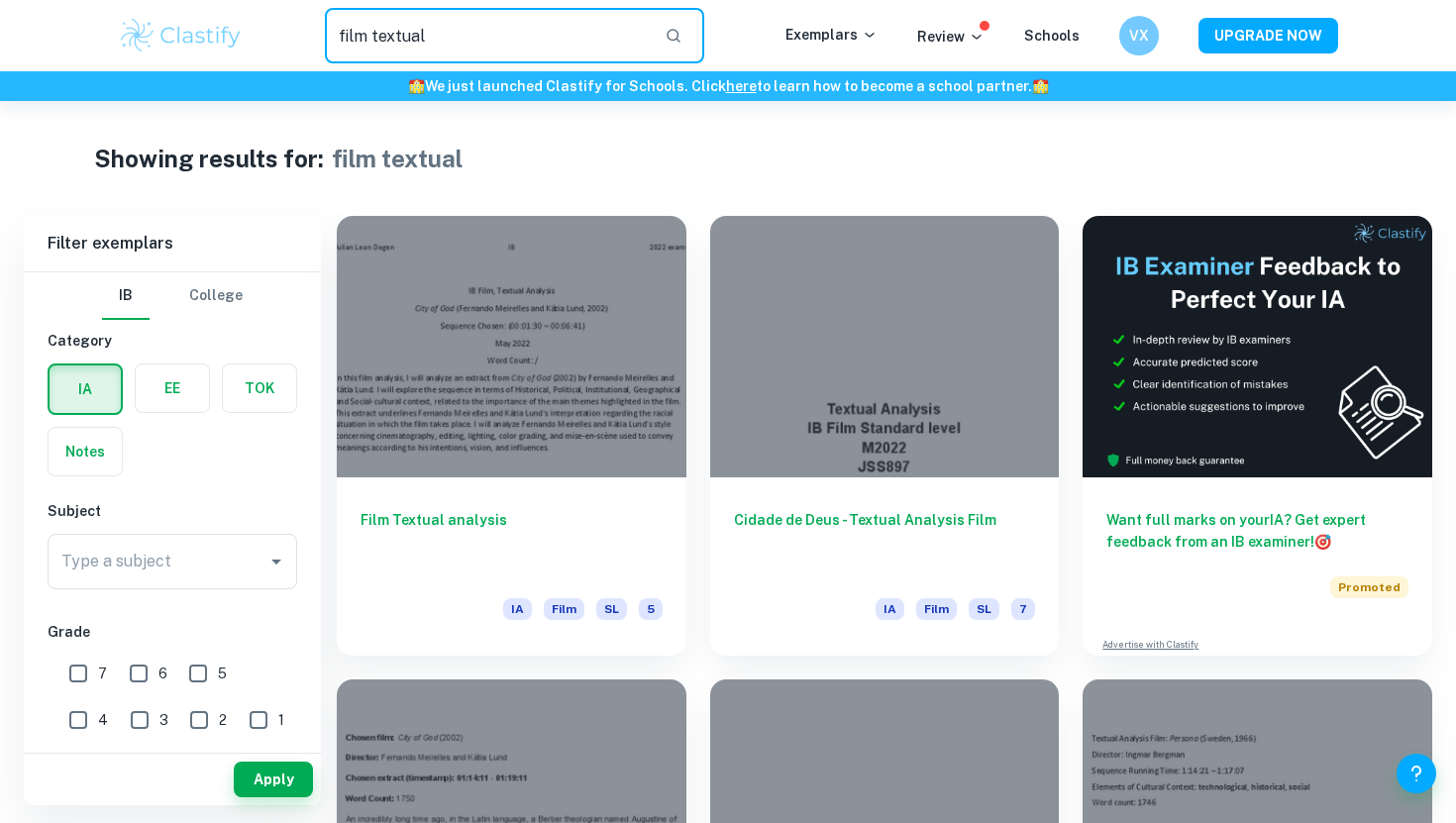 click on "film textual" at bounding box center (486, 36) 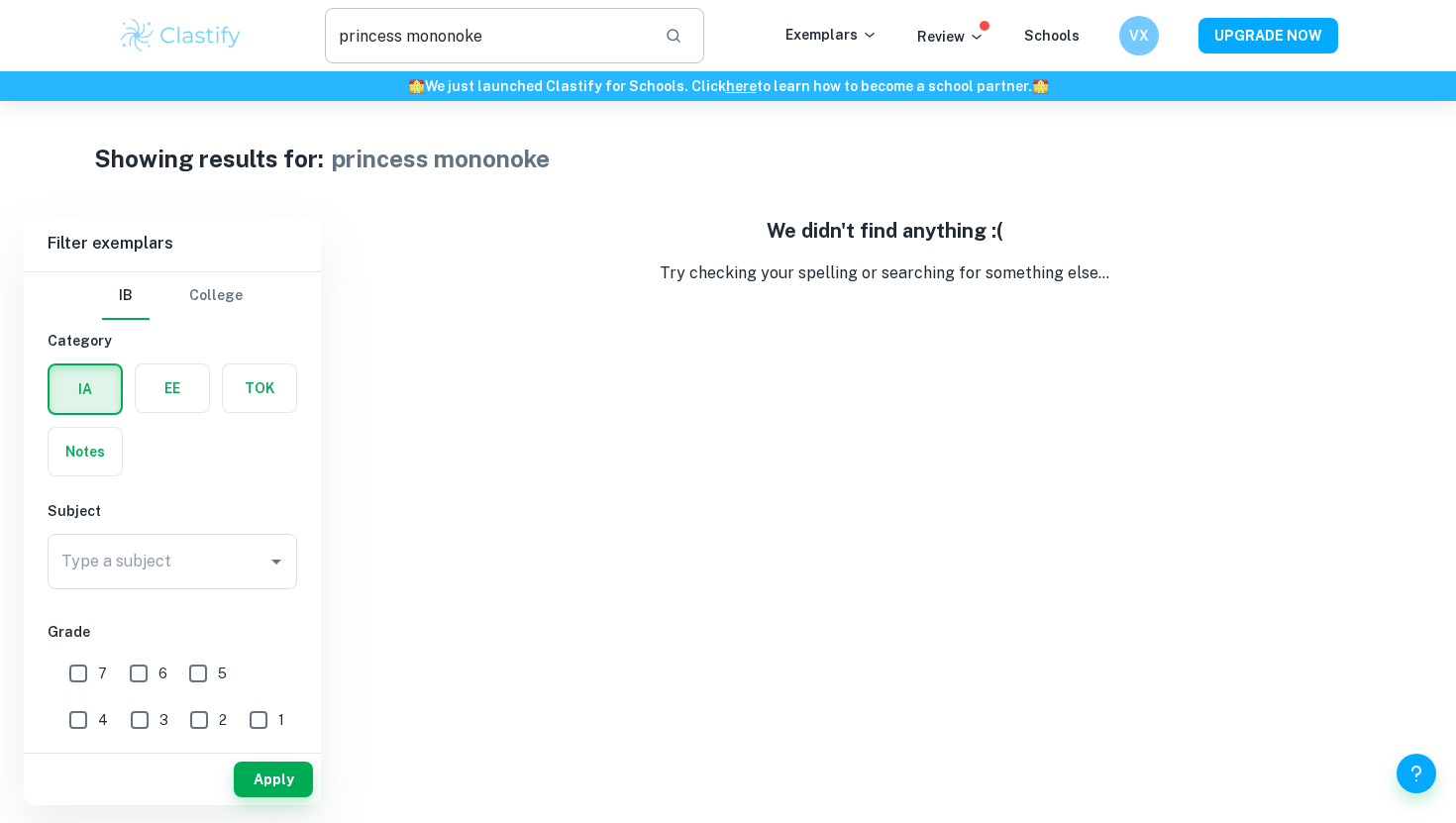 click on "princess mononoke" at bounding box center [486, 36] 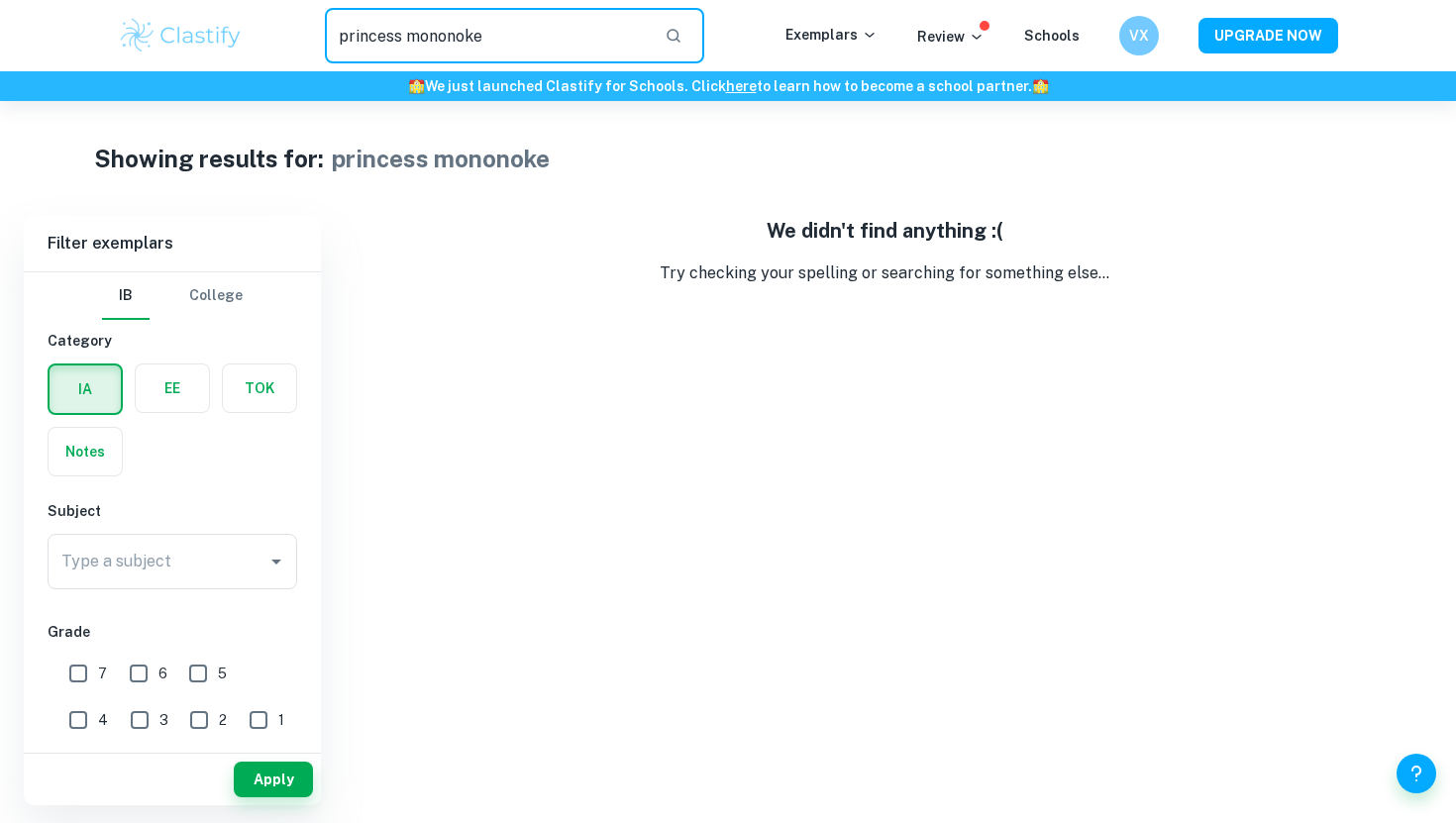 click on "princess mononoke" at bounding box center [486, 36] 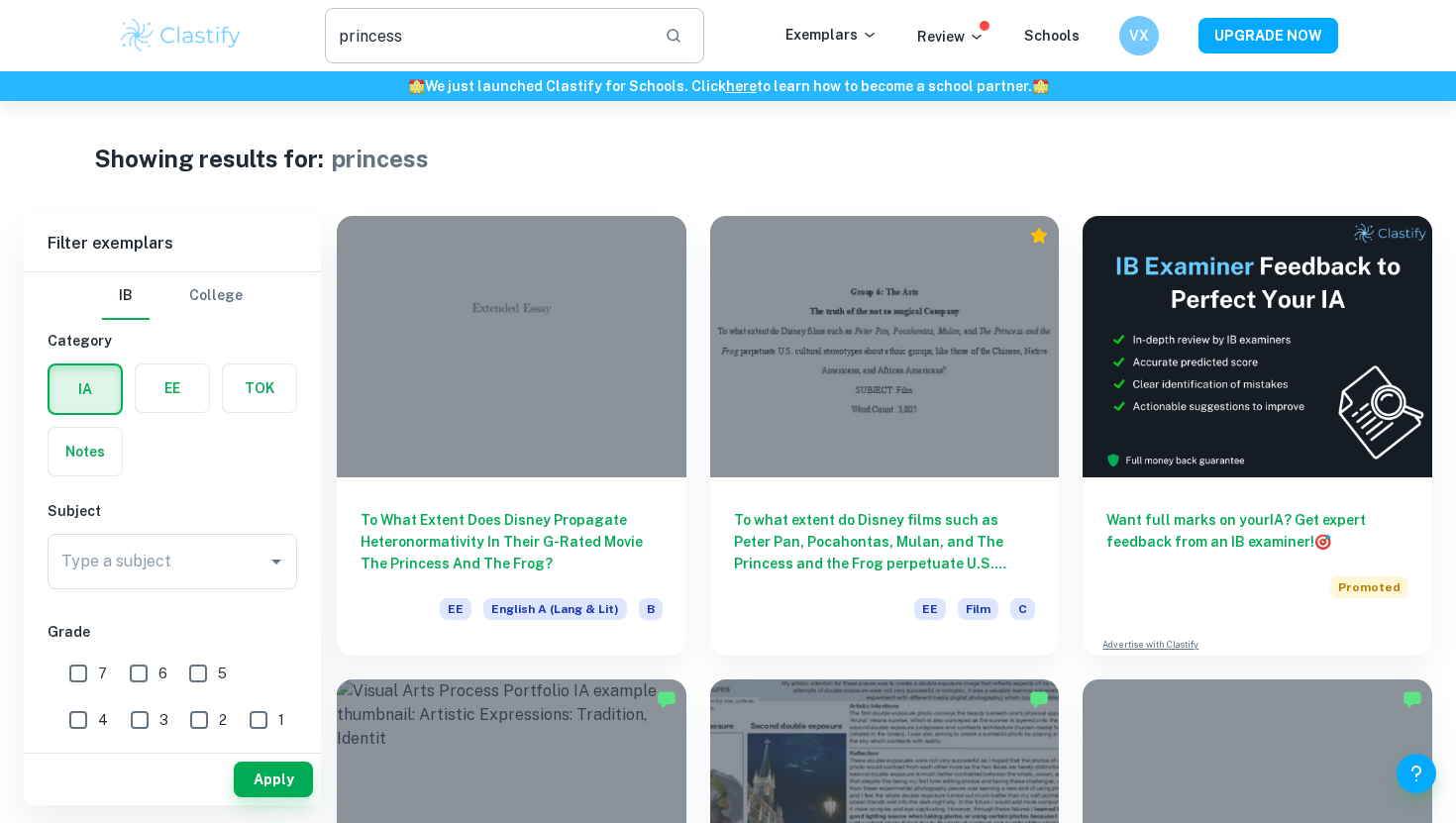 click on "princess" at bounding box center [486, 36] 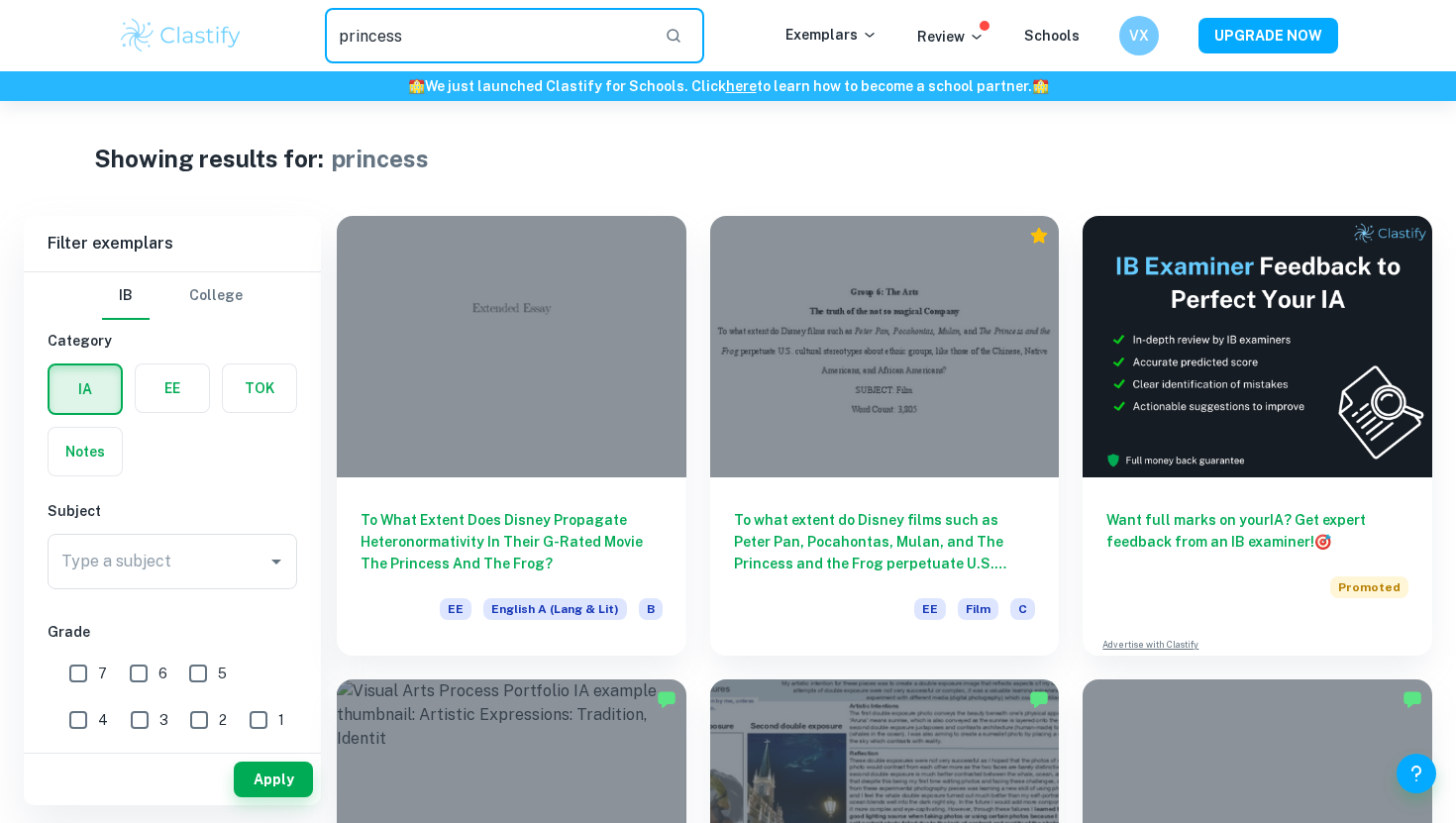 click on "princess" at bounding box center (486, 36) 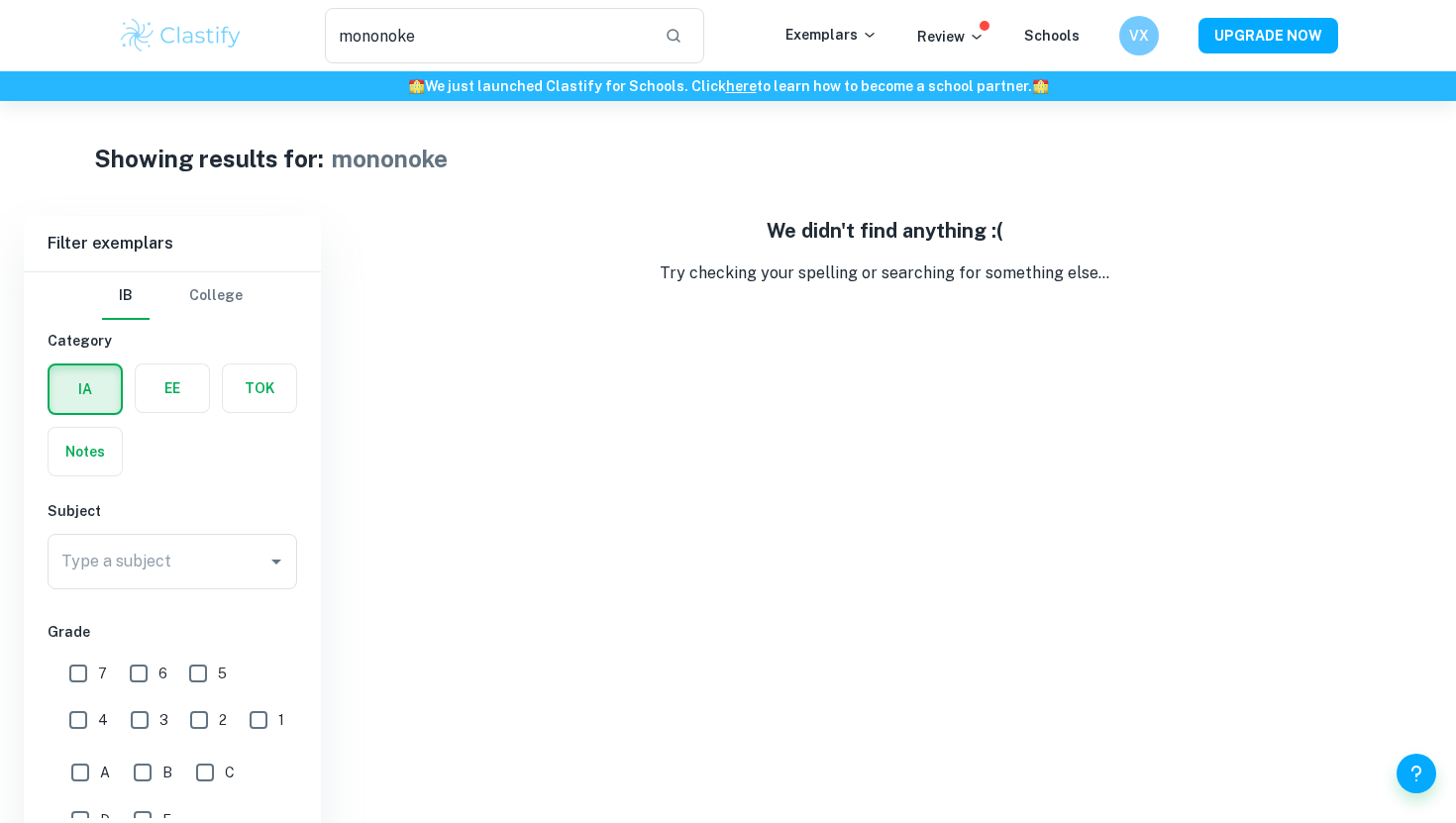 scroll, scrollTop: 77, scrollLeft: 0, axis: vertical 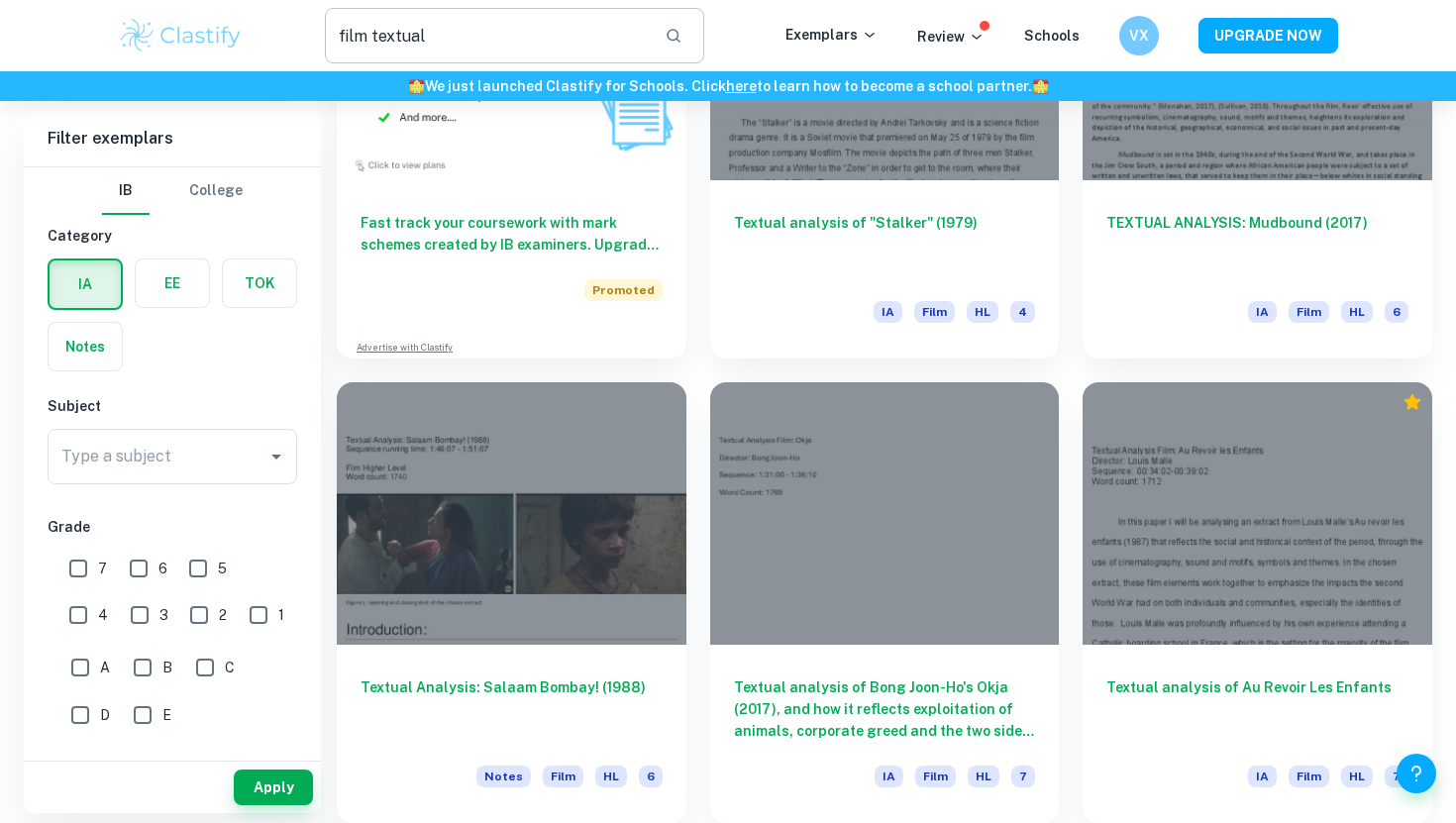 click on "film textual" at bounding box center [486, 36] 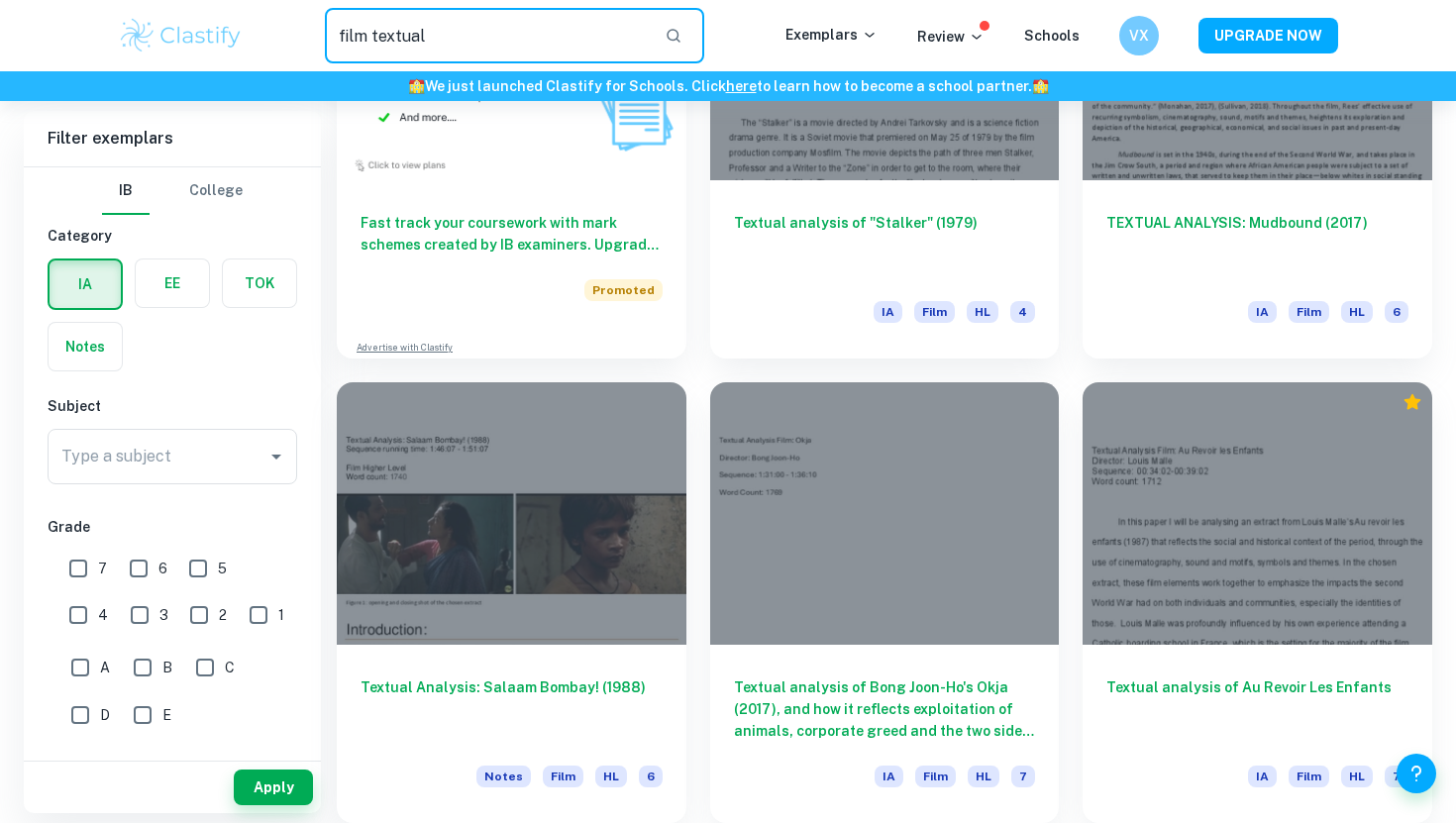 click on "film textual" at bounding box center [486, 36] 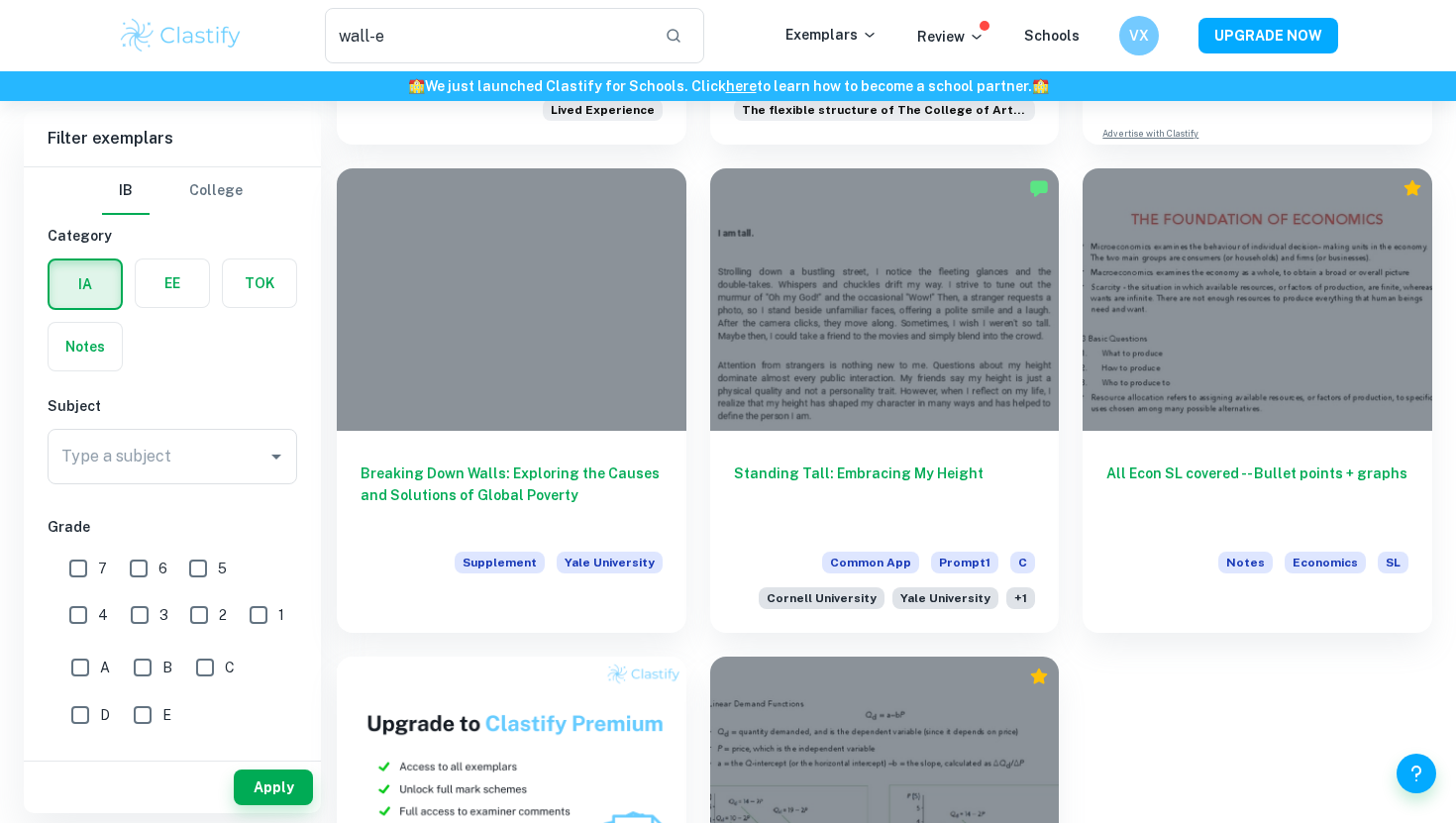 scroll, scrollTop: 805, scrollLeft: 0, axis: vertical 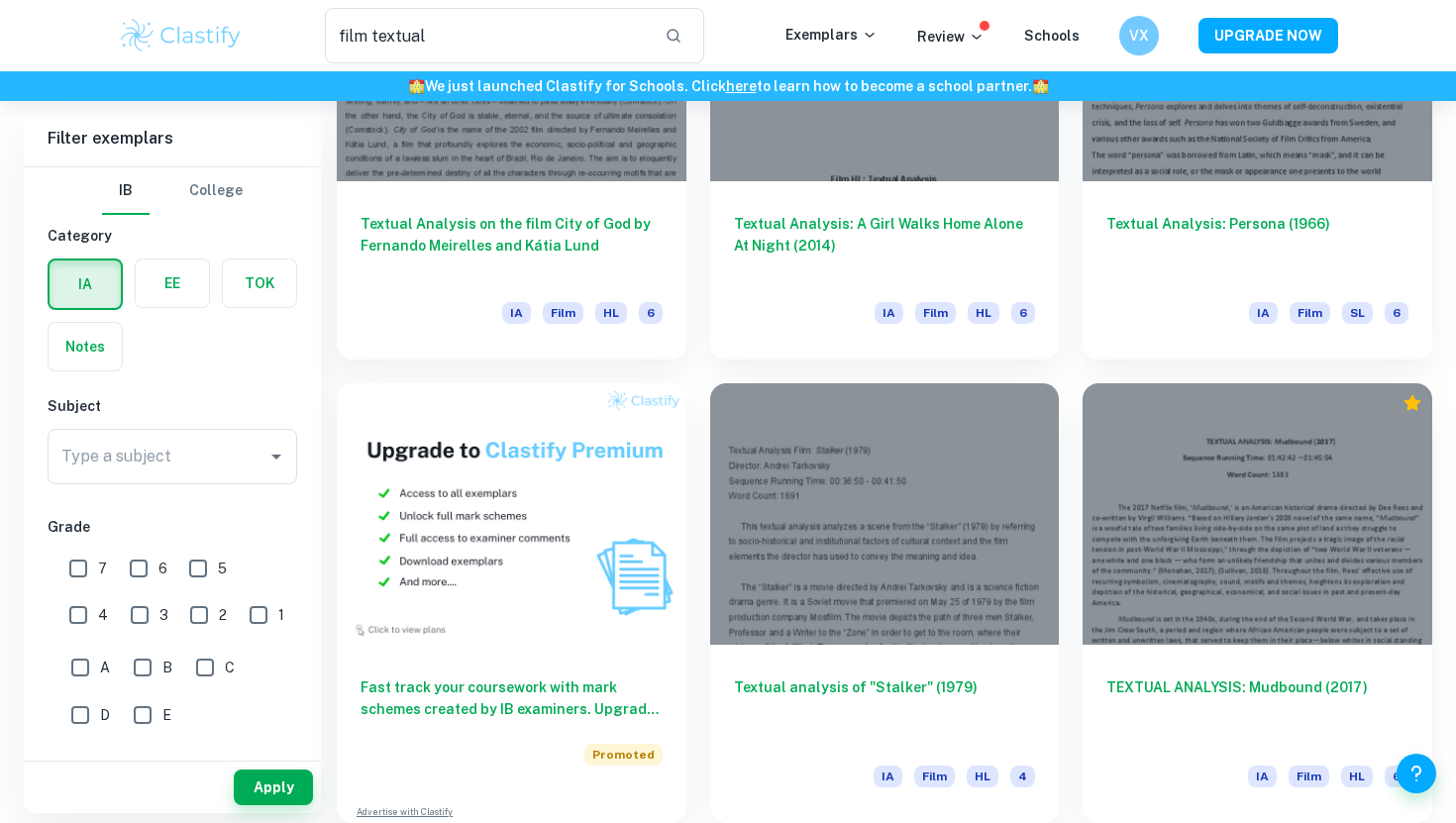 type on "wall-e" 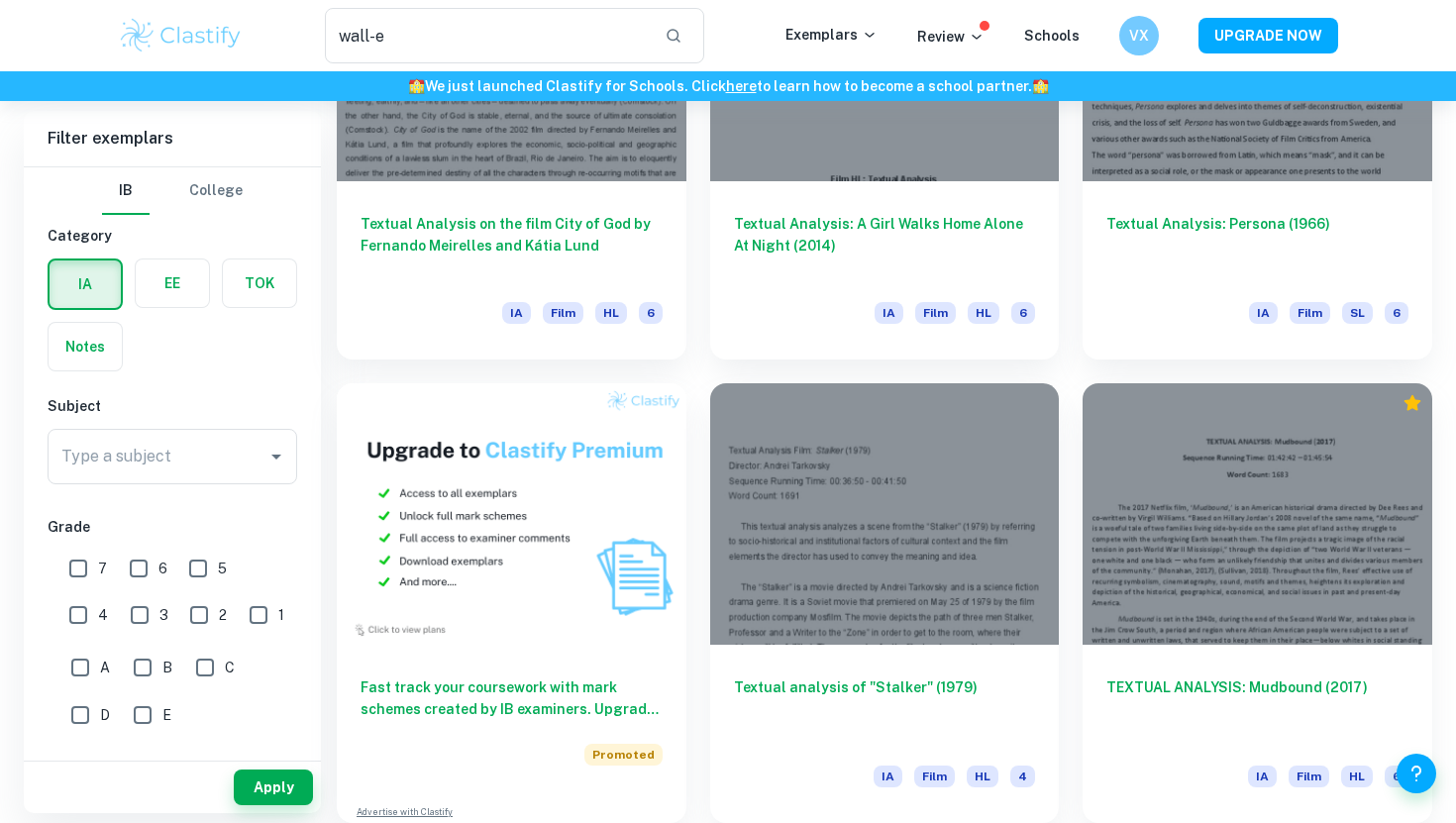 scroll, scrollTop: 450, scrollLeft: 0, axis: vertical 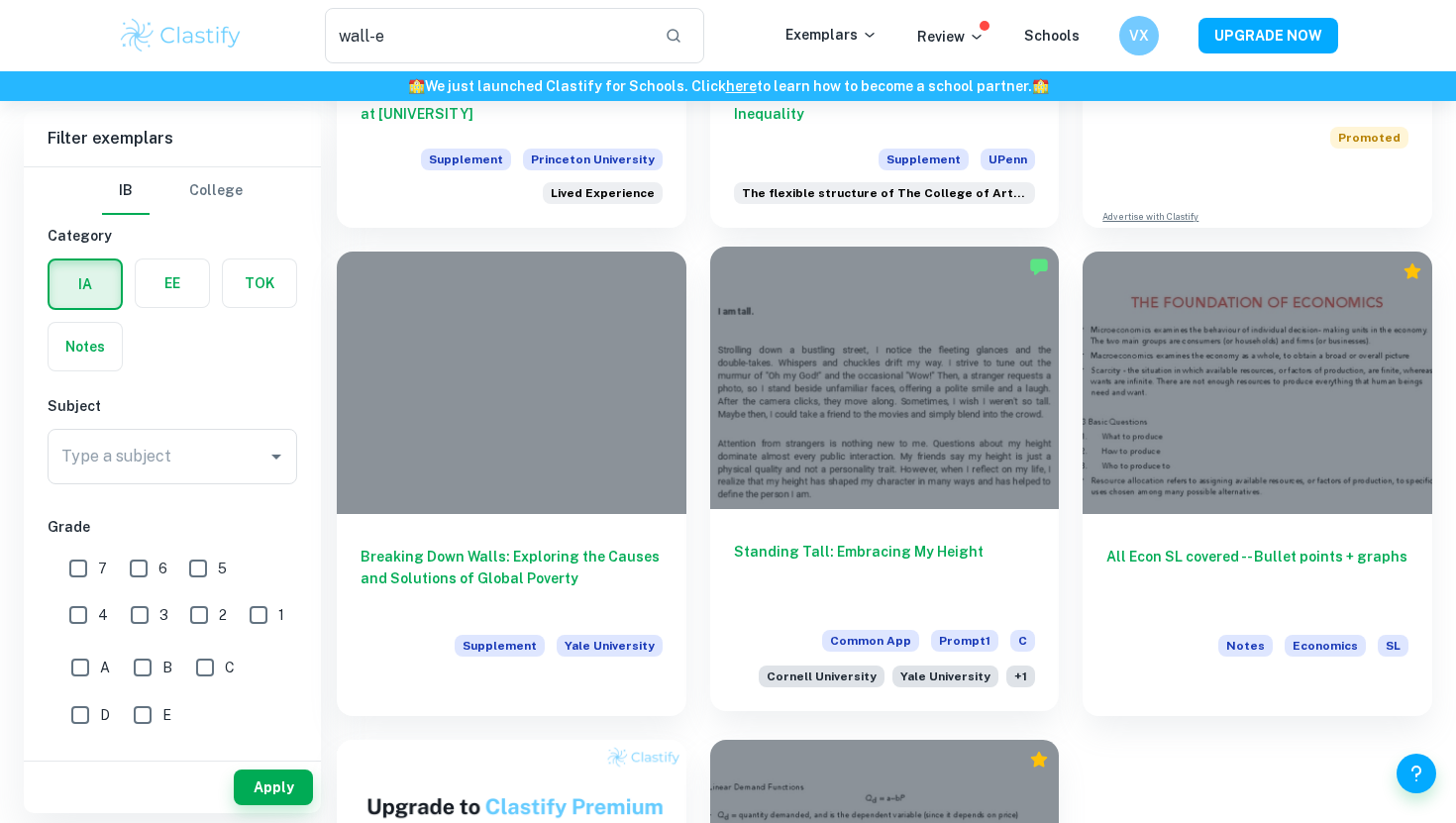 click at bounding box center [884, 377] 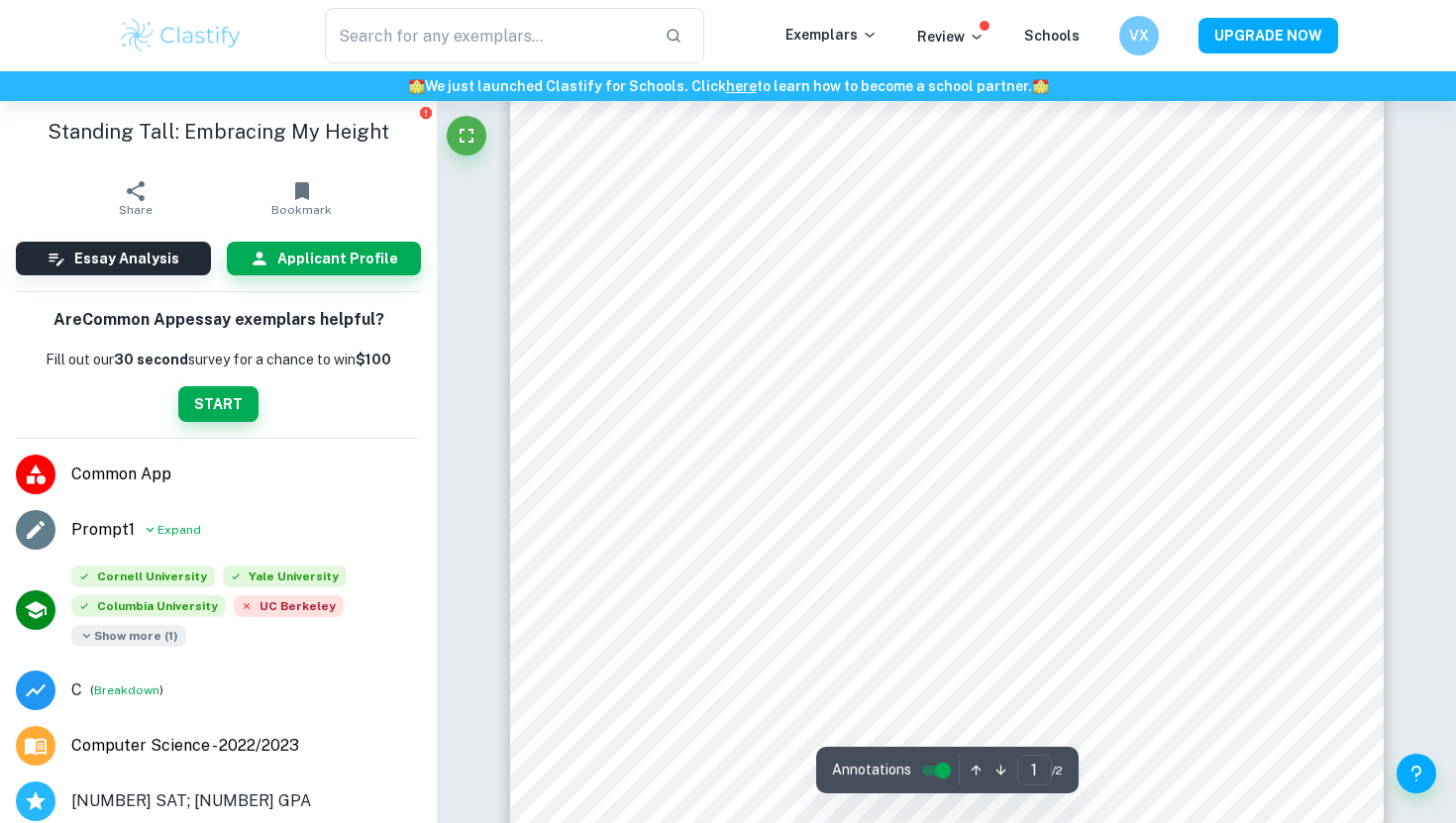 scroll, scrollTop: 429, scrollLeft: 0, axis: vertical 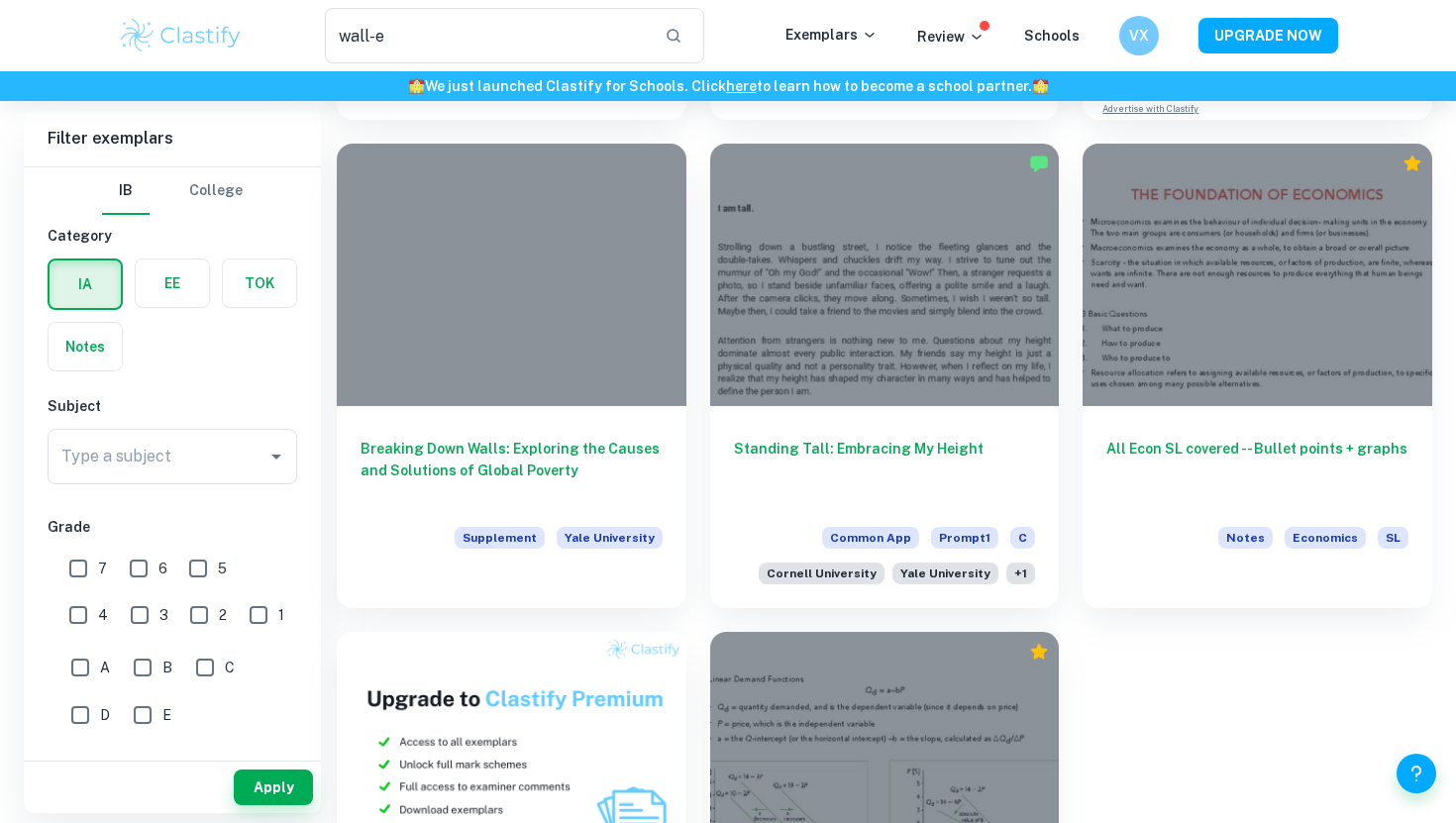 click on "Embracing Neapolitan Harmony: How My Lived Experiences Will Enrich Conversations at Princeton Supplement Princeton University Lived Experience Breaking Down Walls: Exploring Academic Opportunities to Address Economic Inequality Supplement UPenn The flexible structure of The College of Arts and Sciences’ curriculum is d Want full marks on your  IA ? Get expert feedback from an IB examiner!  🎯 Promoted Advertise with Clastify Breaking Down Walls: Exploring the Causes and Solutions of Global Poverty Supplement Yale University Standing Tall: Embracing My Height Common App Prompt  1 C Cornell University Yale University + 1 All Econ SL covered -- Bullet points + graphs Notes Economics SL Fast track your coursework with mark schemes created by IB examiners. Upgrade now  🚀 Promoted Advertise with Clastify   All Econ HL covered -- Bullet points + graphs Notes Economics SL" at bounding box center (873, 353) 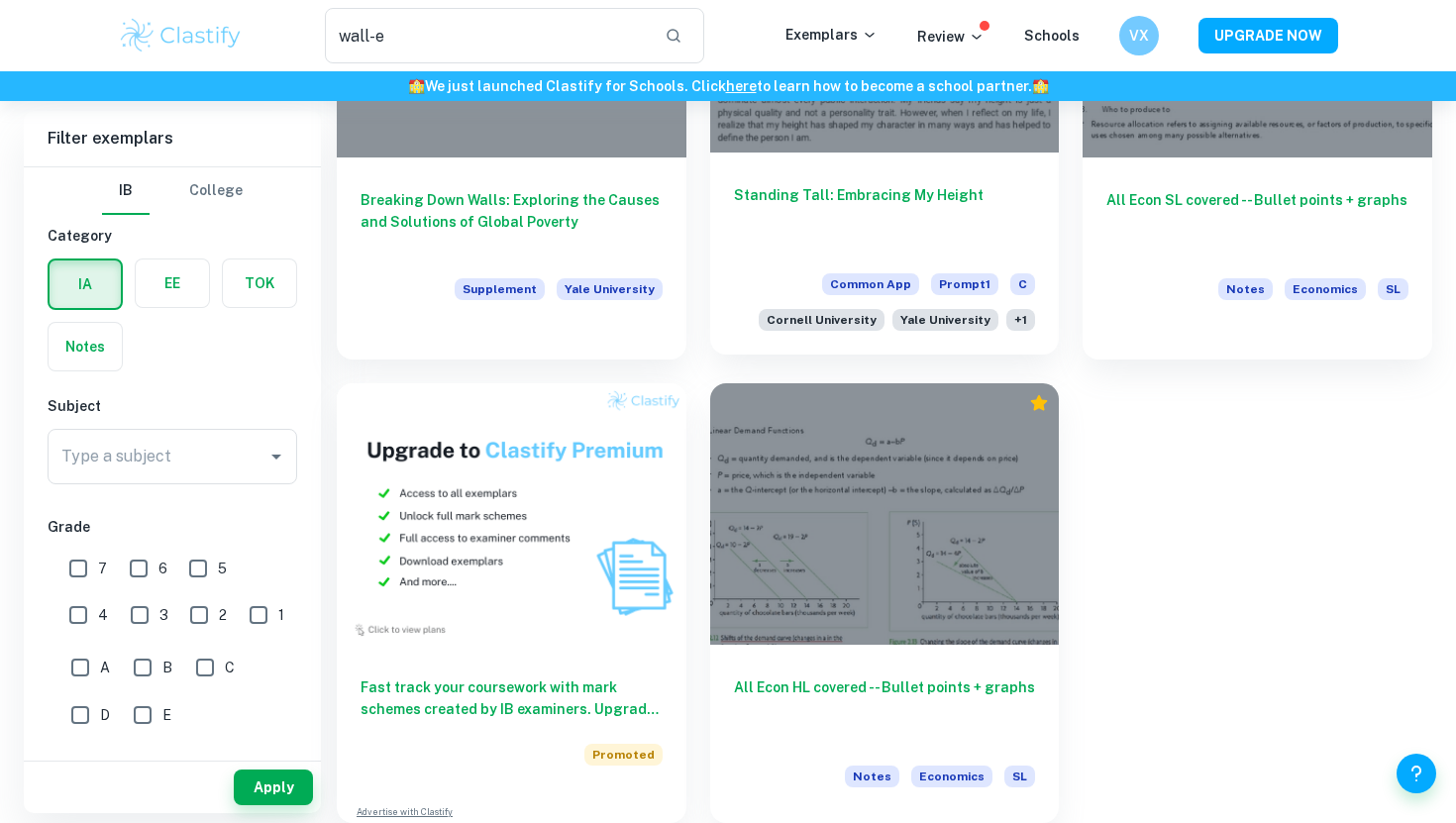 scroll, scrollTop: 0, scrollLeft: 0, axis: both 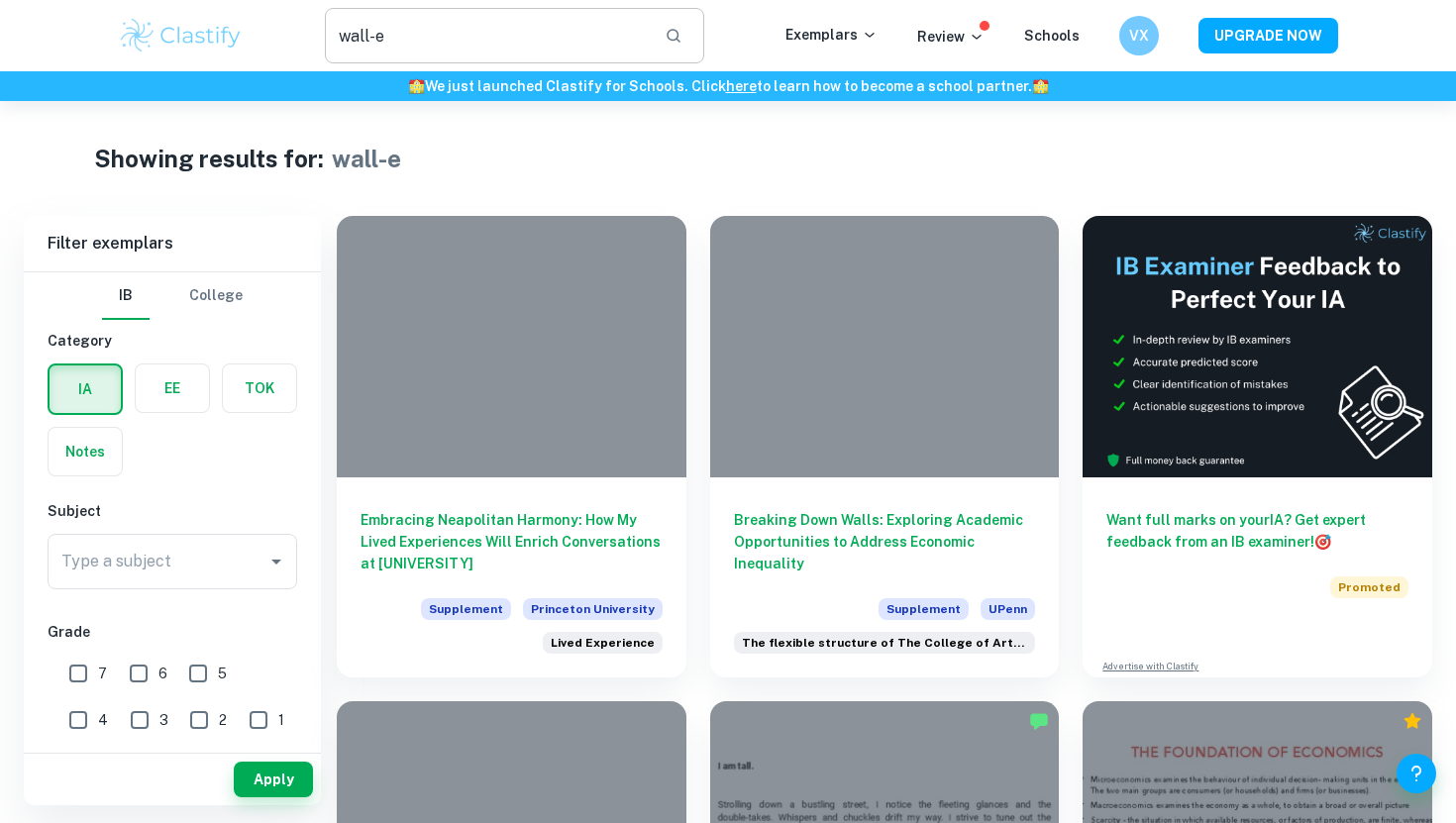 click on "wall-e" at bounding box center (486, 36) 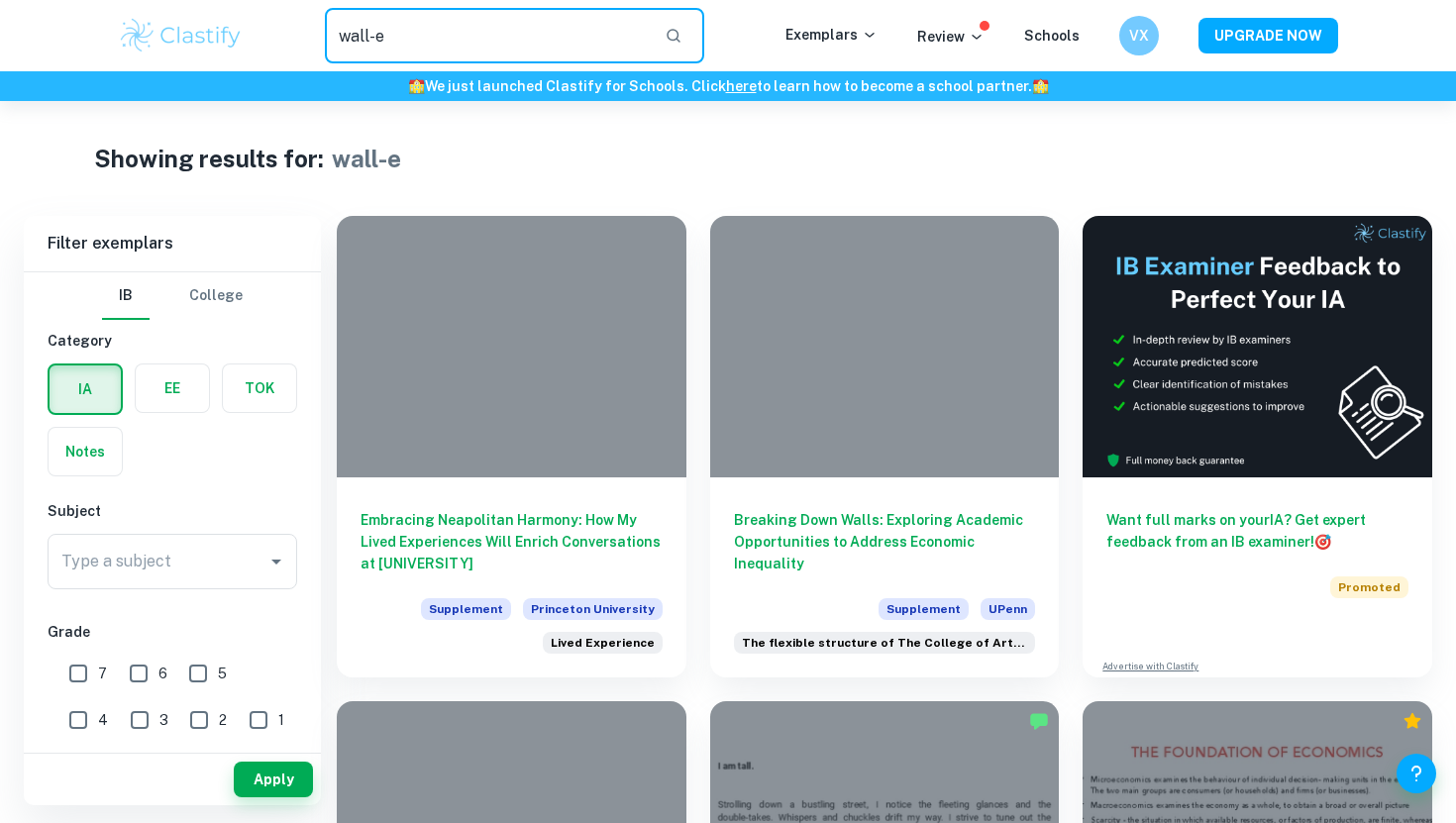 click on "wall-e" at bounding box center (486, 36) 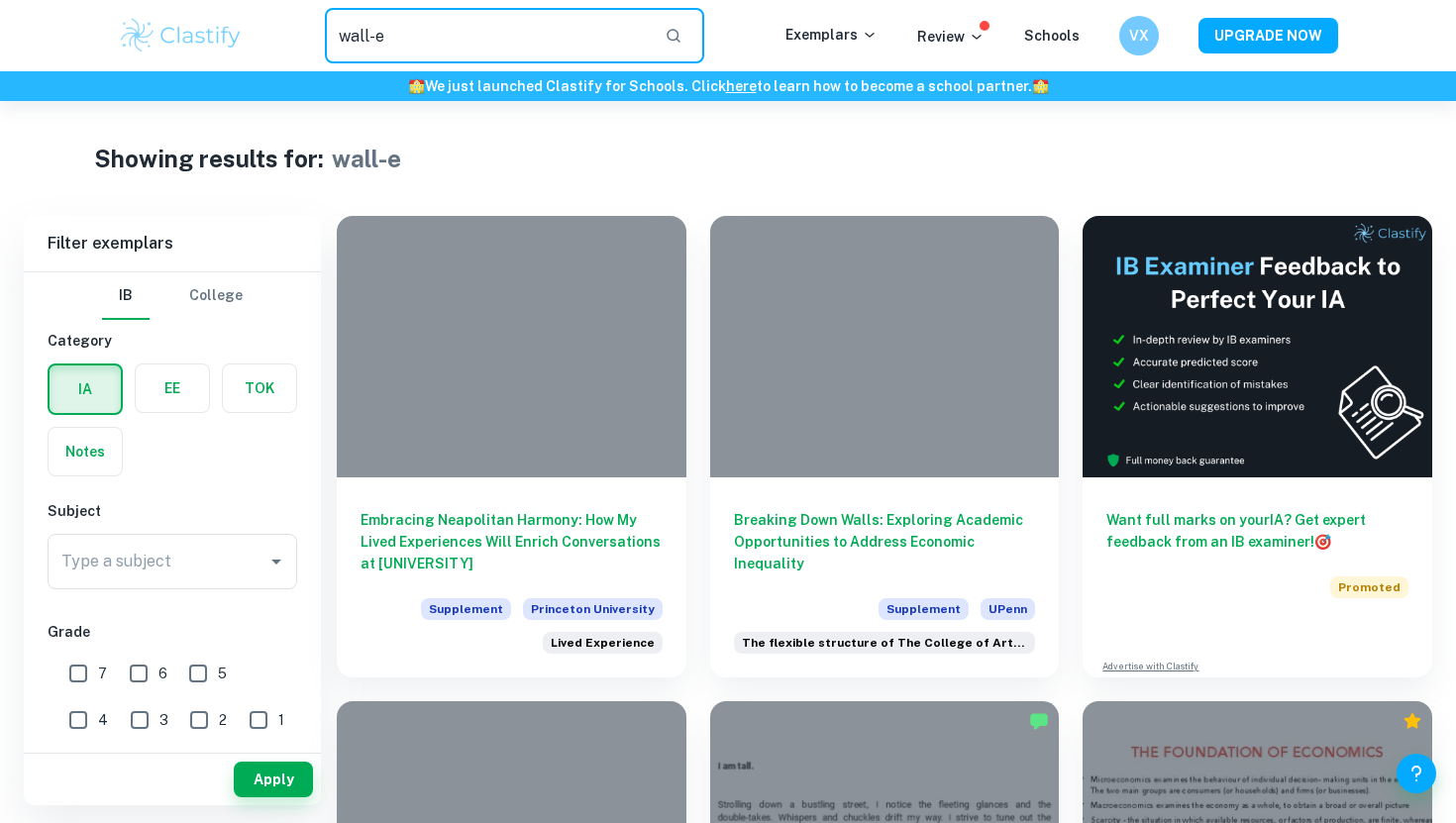 type on "e" 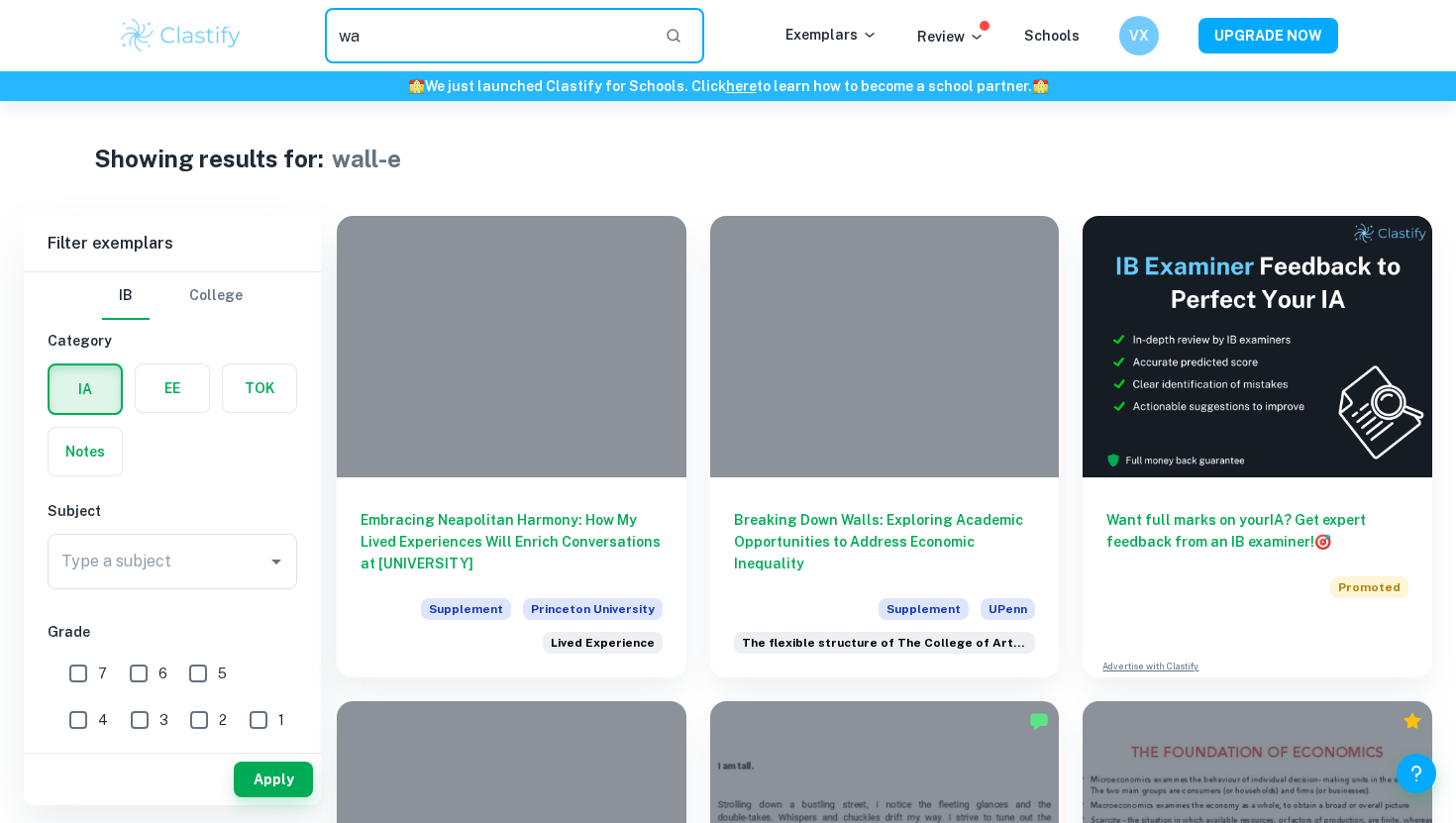 type on "w" 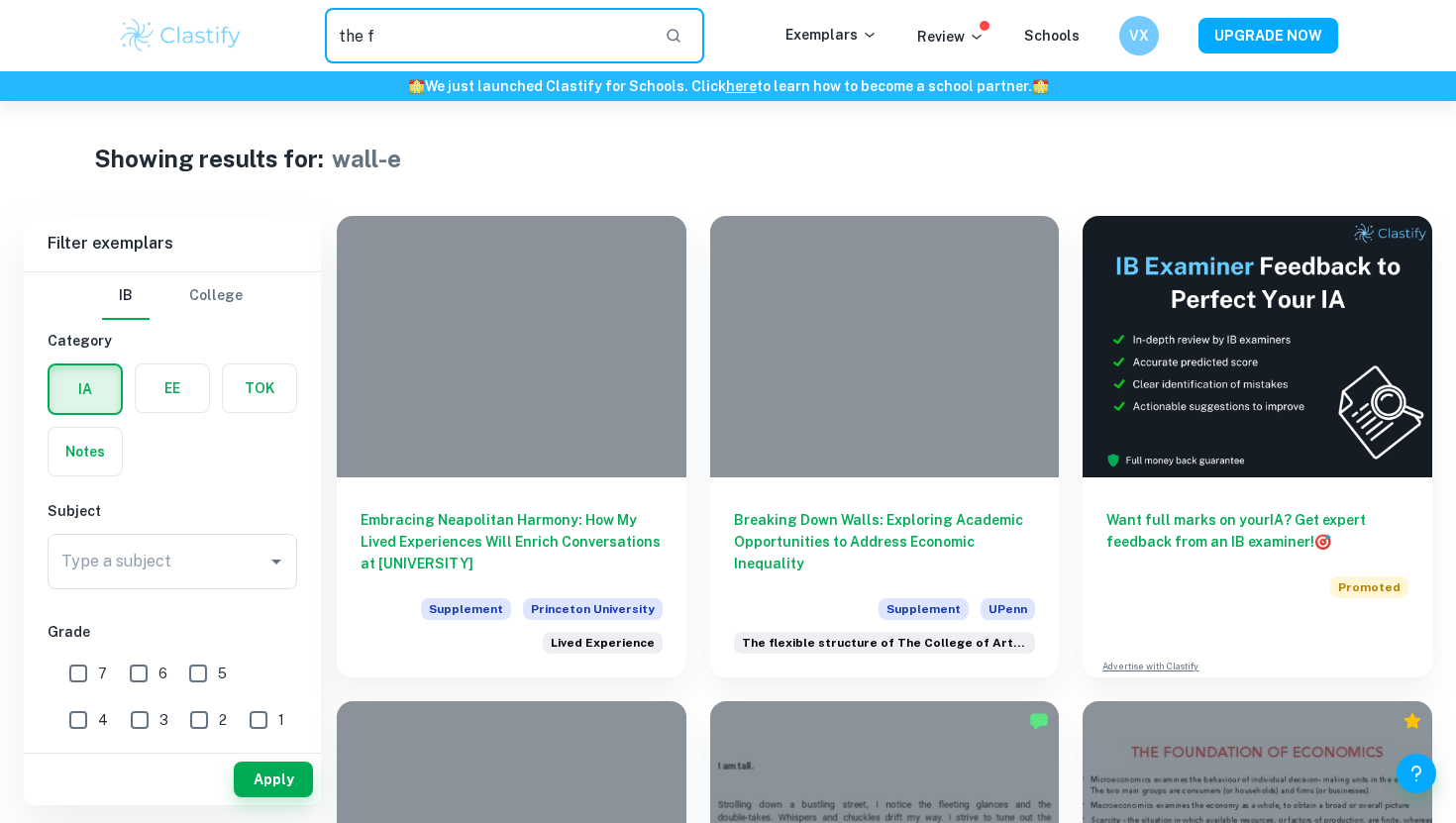 type on "the f" 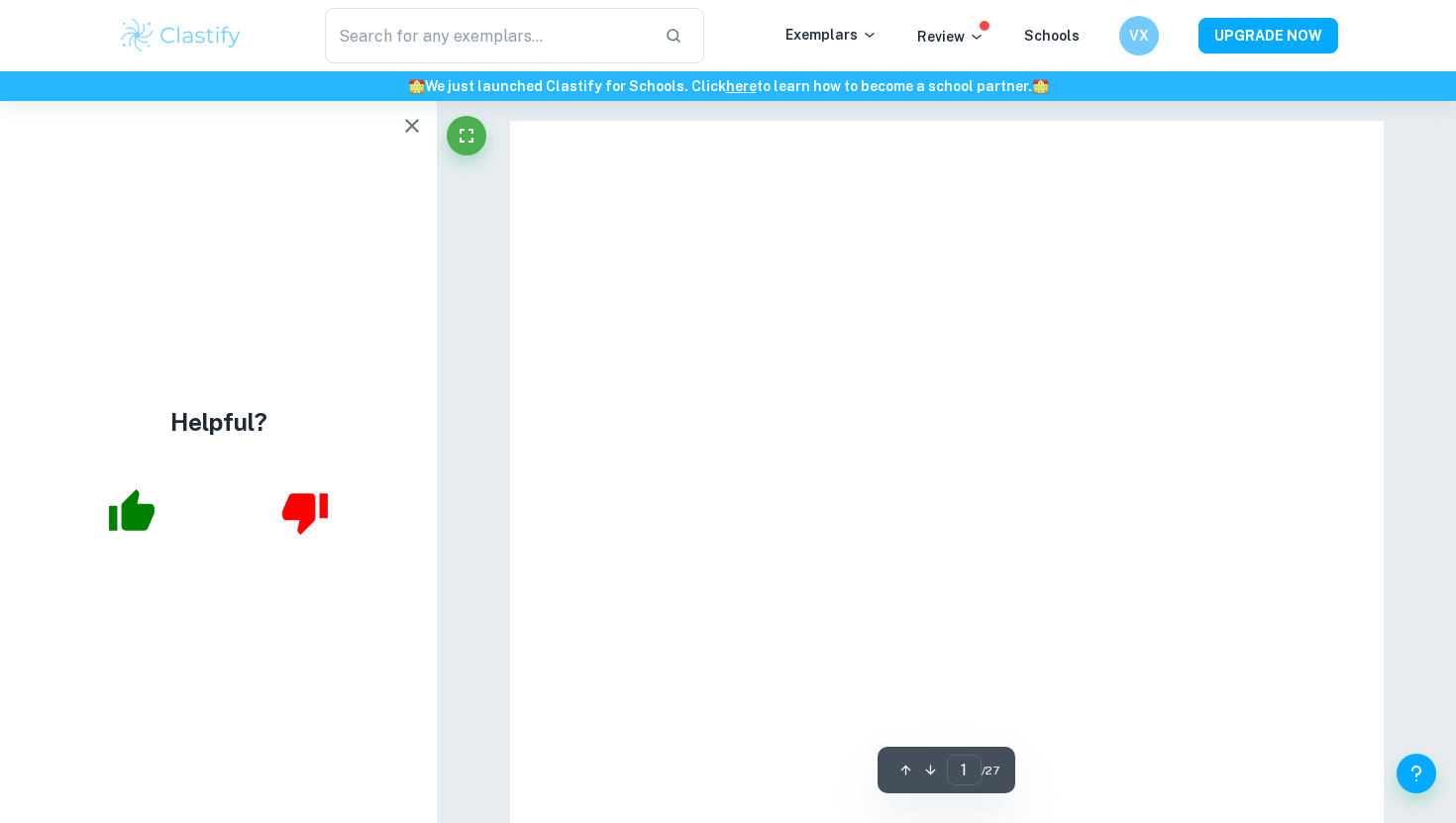 scroll, scrollTop: 0, scrollLeft: 0, axis: both 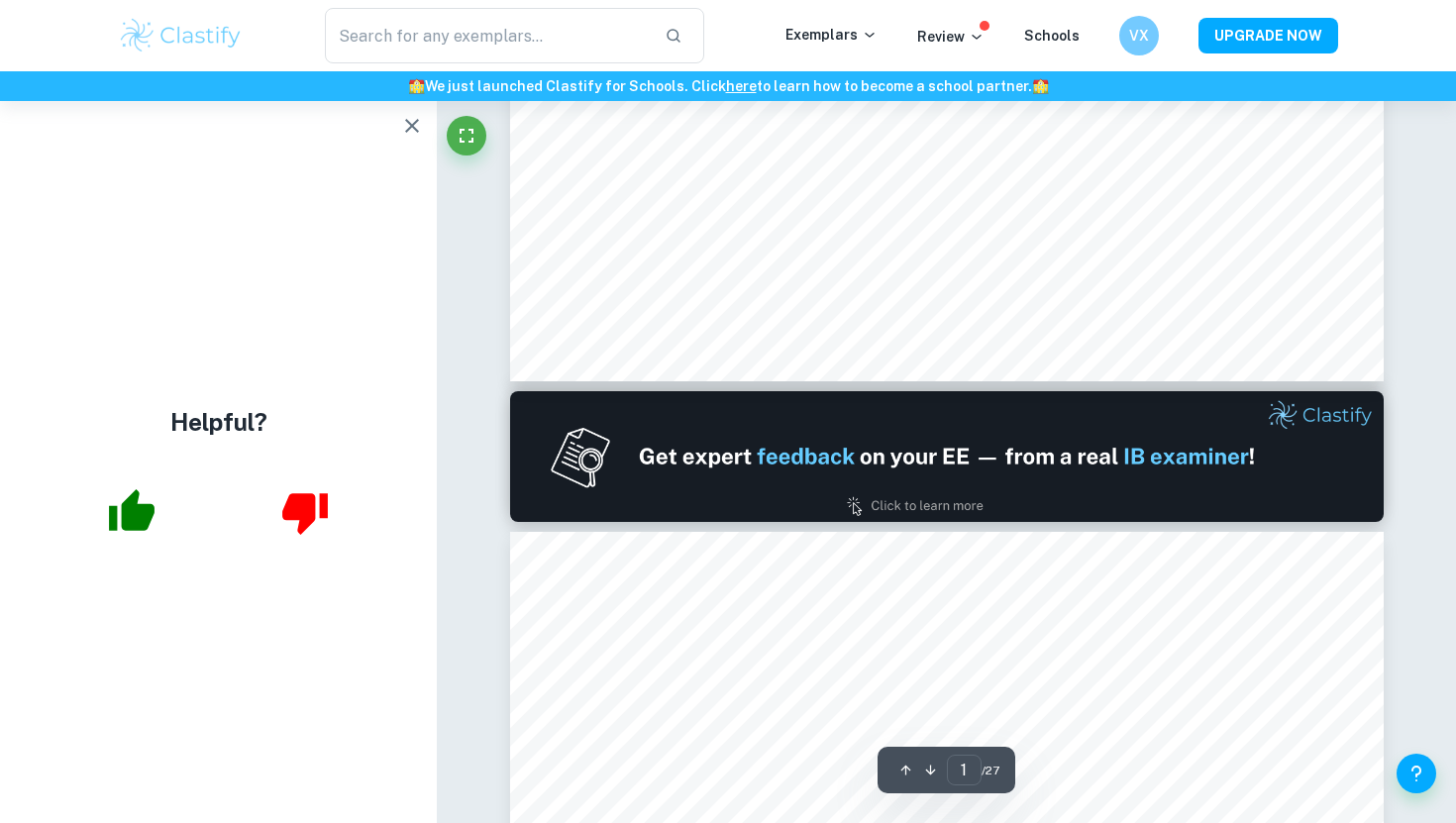 type on "2" 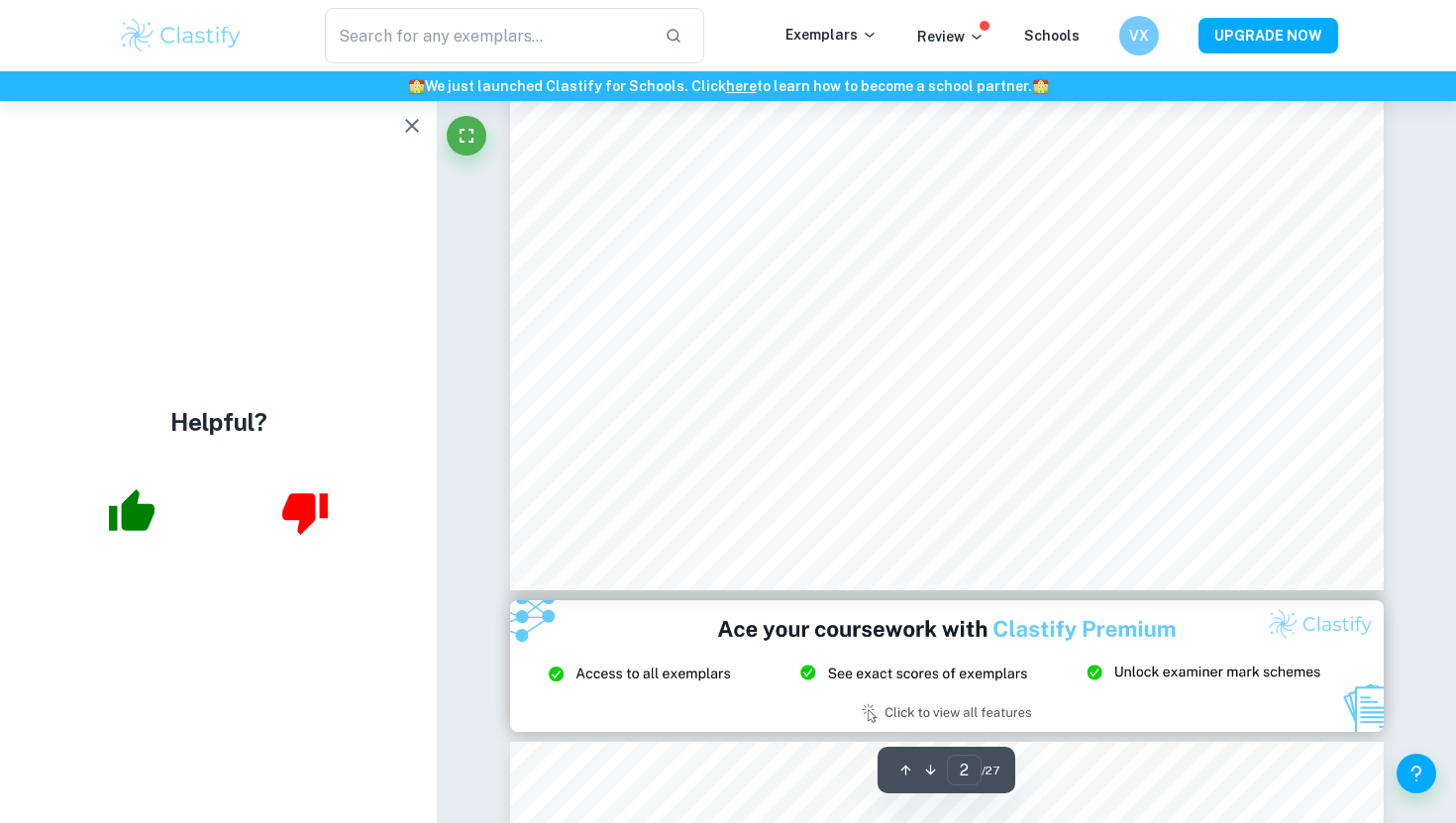 scroll, scrollTop: 1727, scrollLeft: 0, axis: vertical 